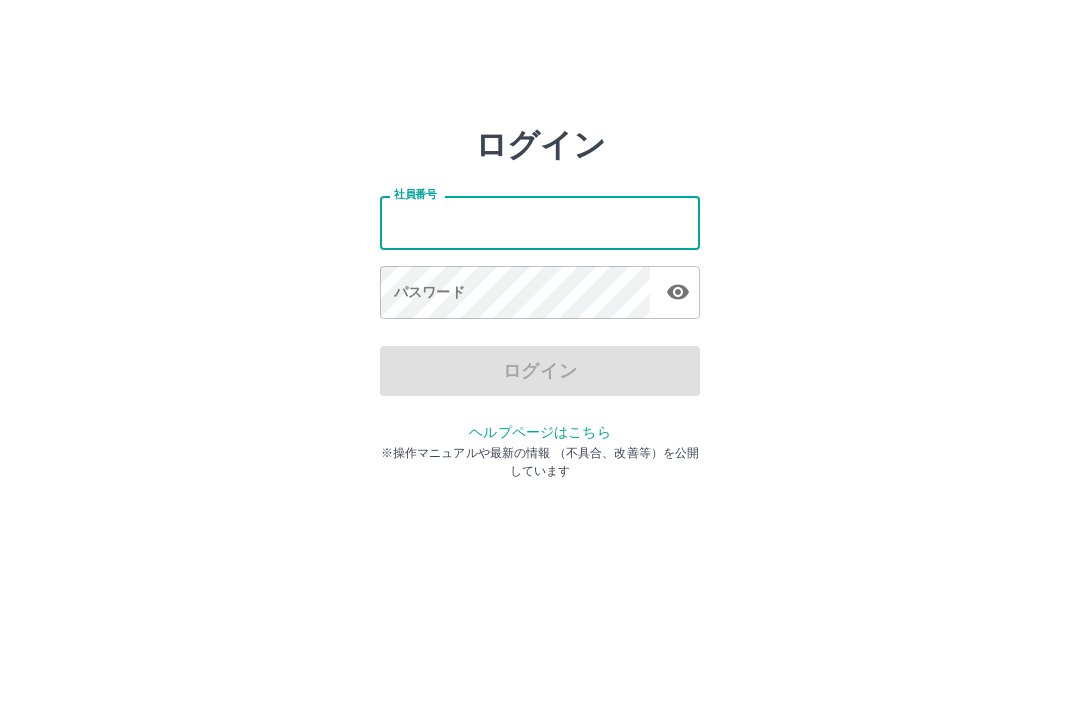 scroll, scrollTop: 0, scrollLeft: 0, axis: both 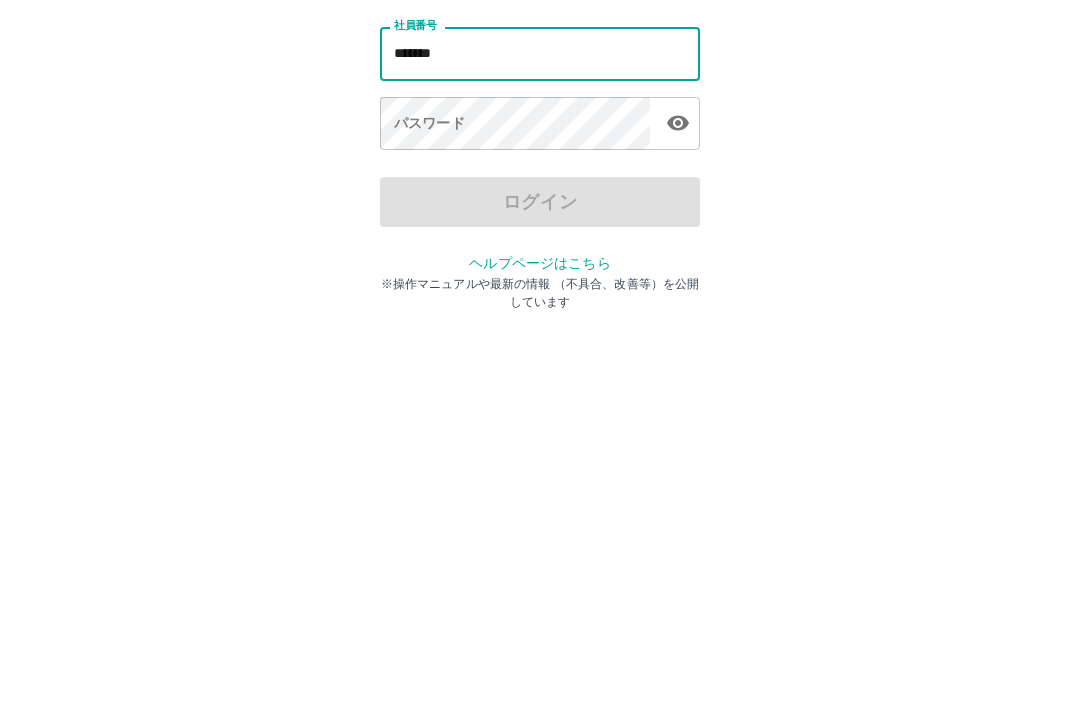 type on "*******" 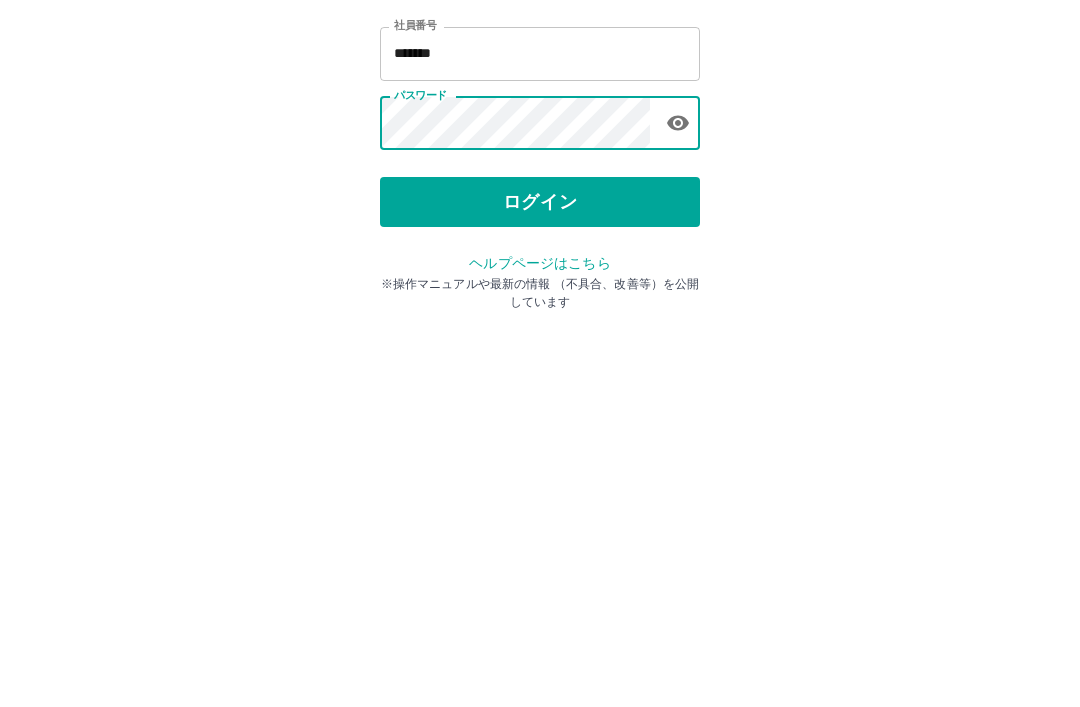 click on "ログイン" at bounding box center [540, 371] 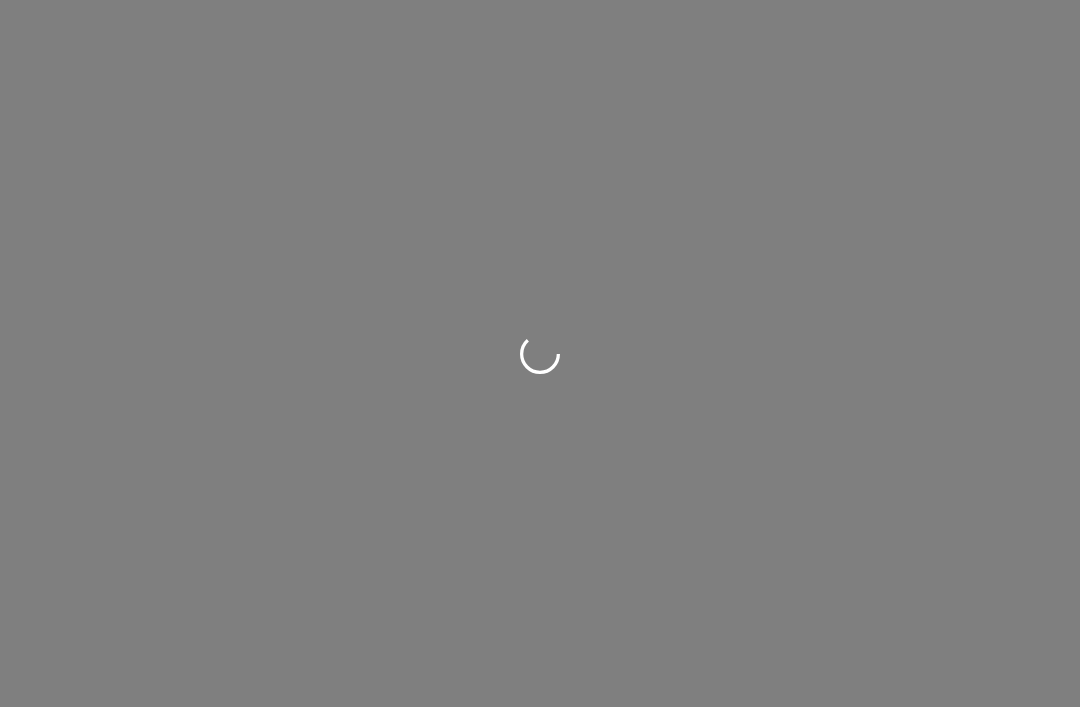 scroll, scrollTop: 0, scrollLeft: 0, axis: both 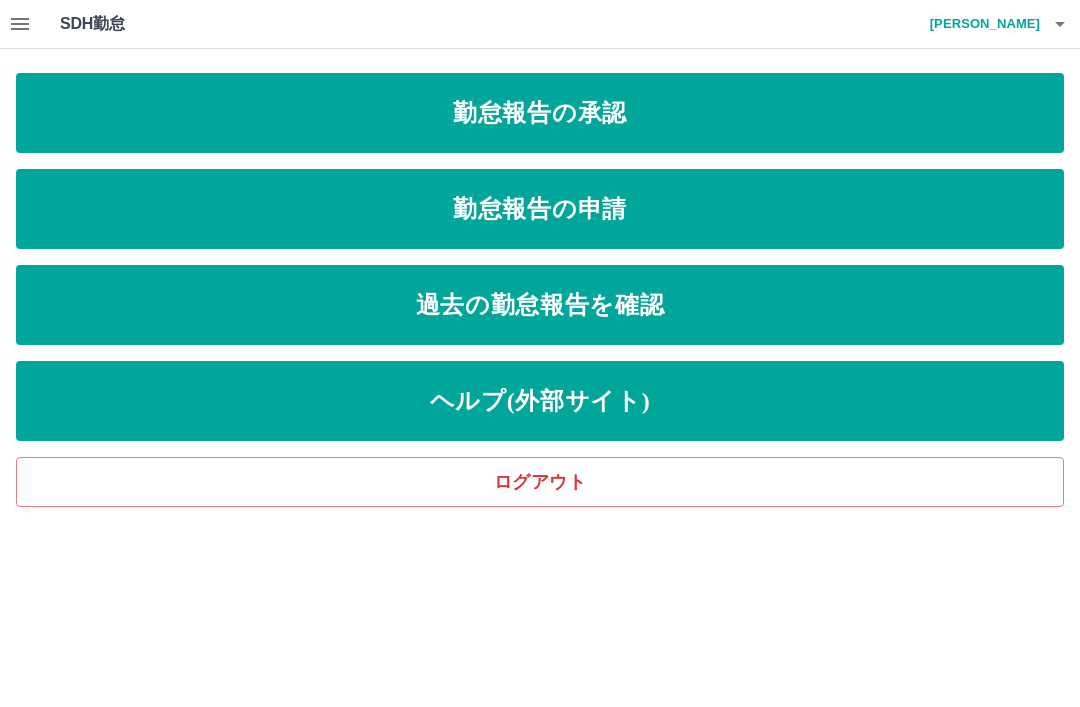 click on "勤怠報告の申請" at bounding box center (540, 209) 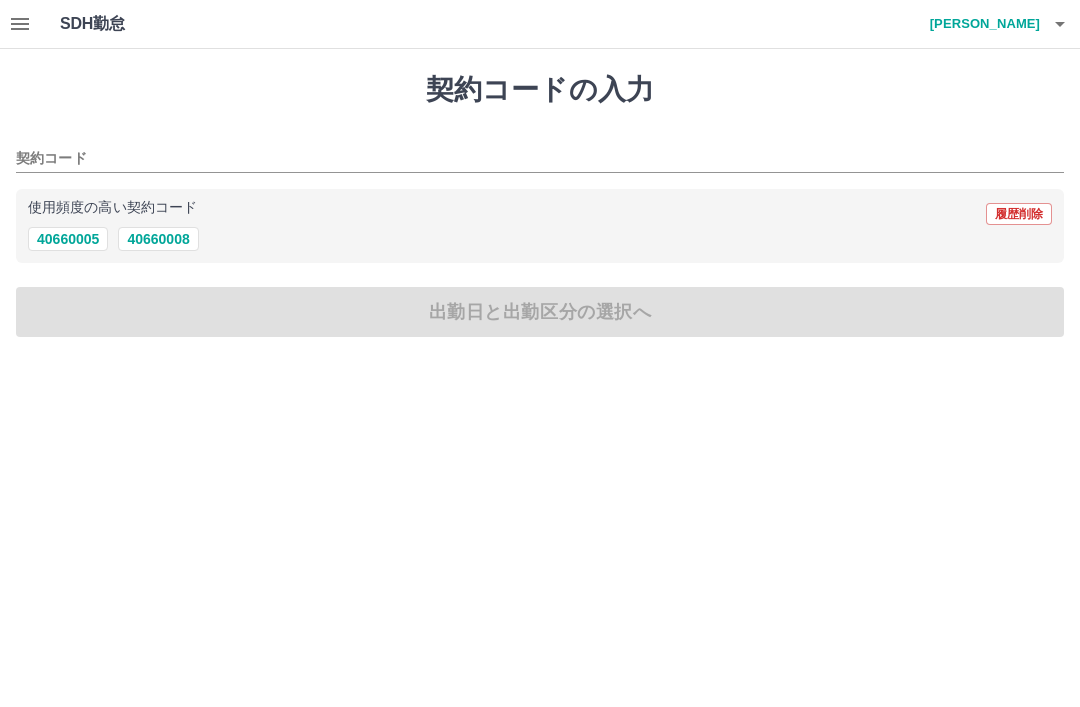 click on "40660008" at bounding box center [158, 239] 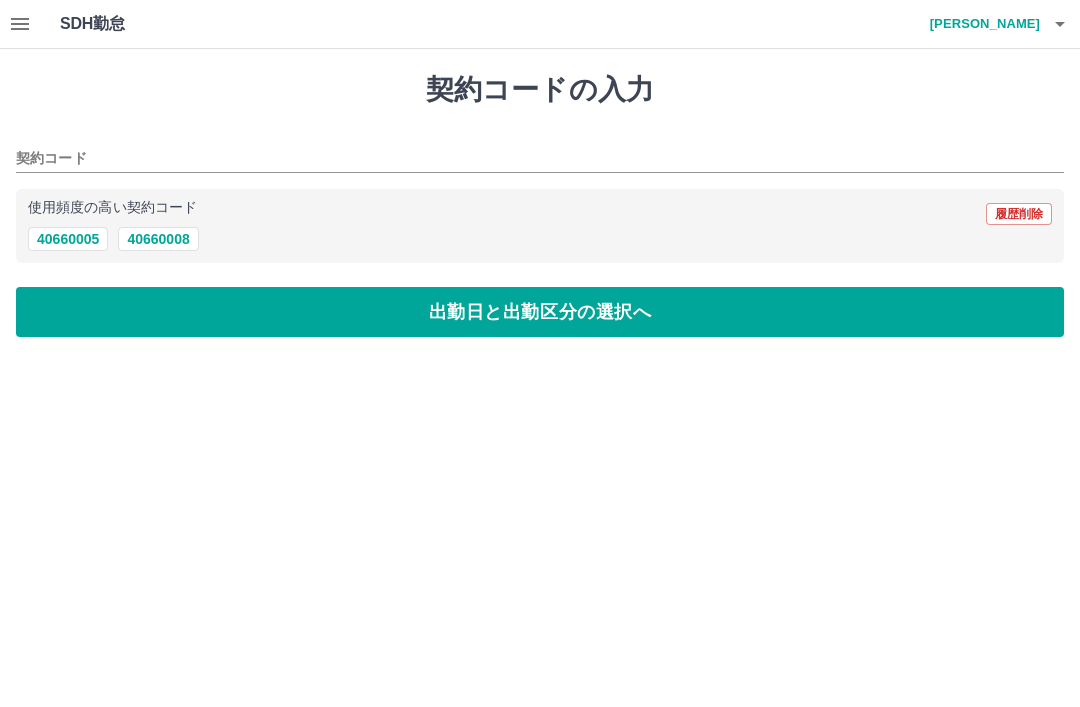 type on "********" 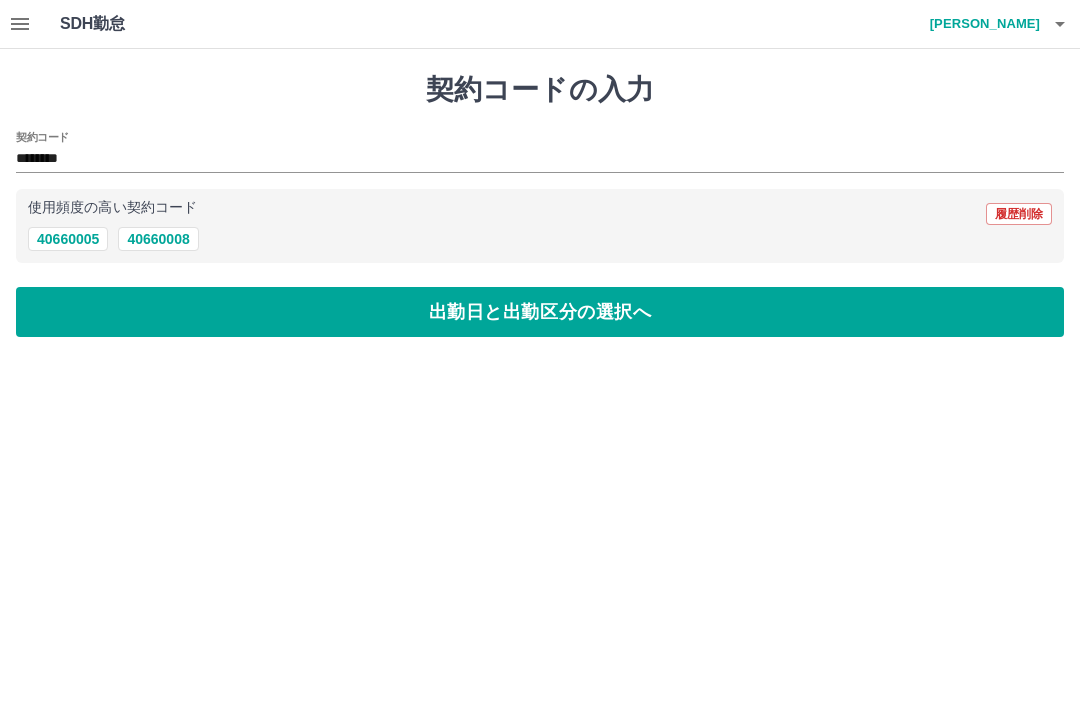 click on "出勤日と出勤区分の選択へ" at bounding box center [540, 312] 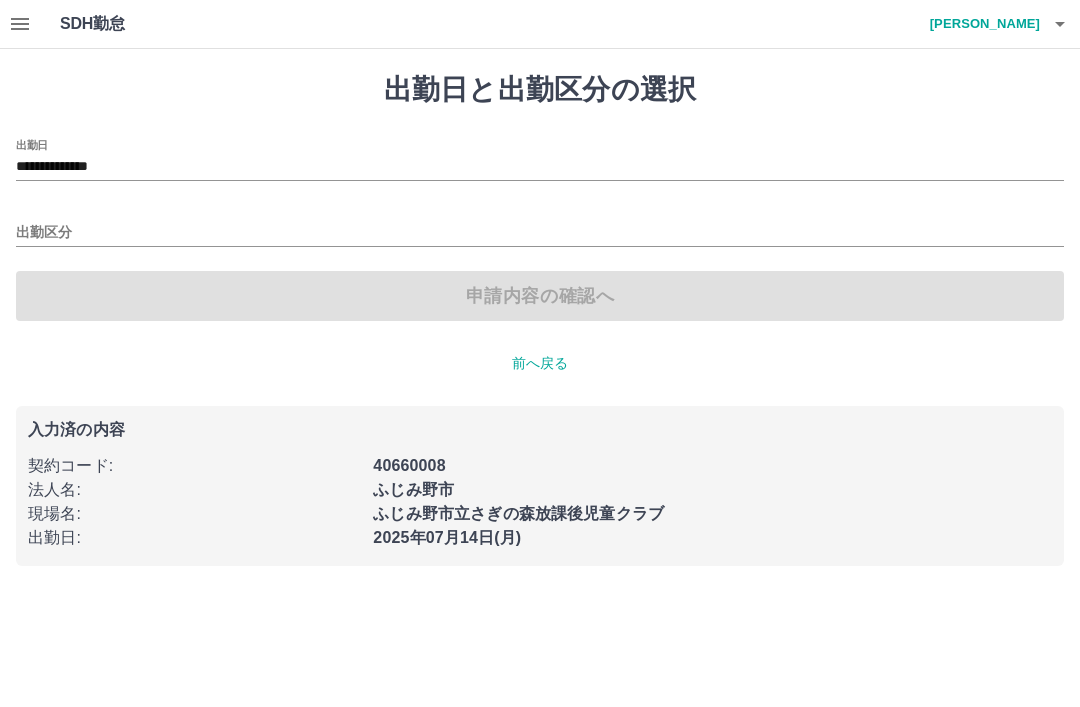click on "出勤区分" at bounding box center [540, 233] 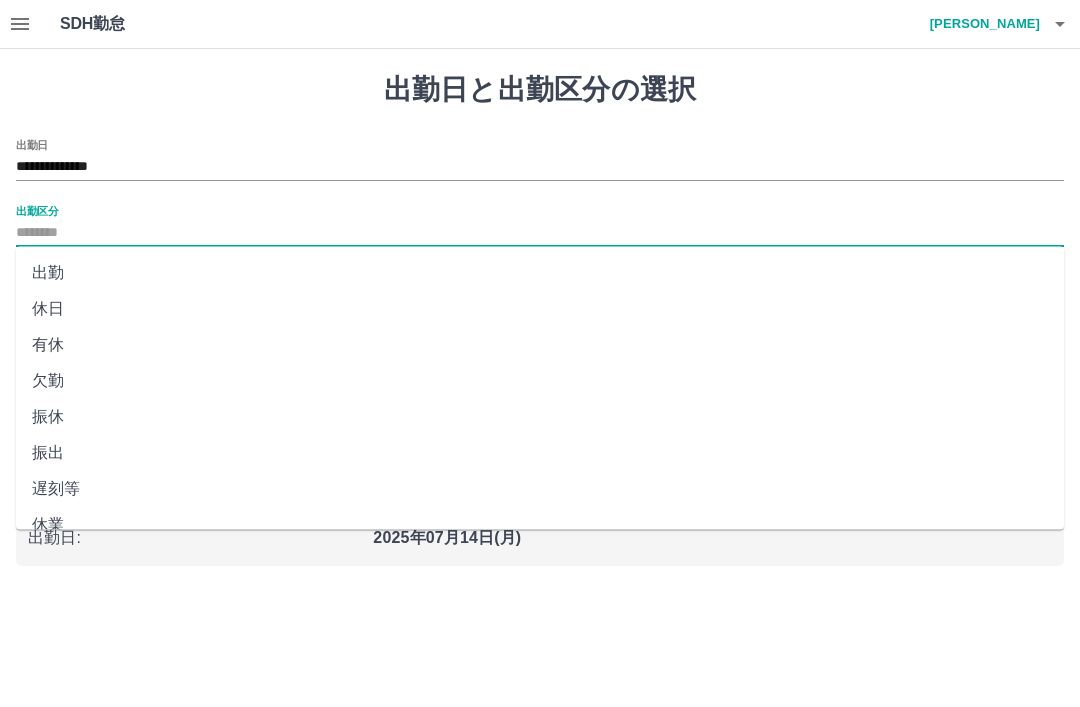 click on "**********" at bounding box center [540, 167] 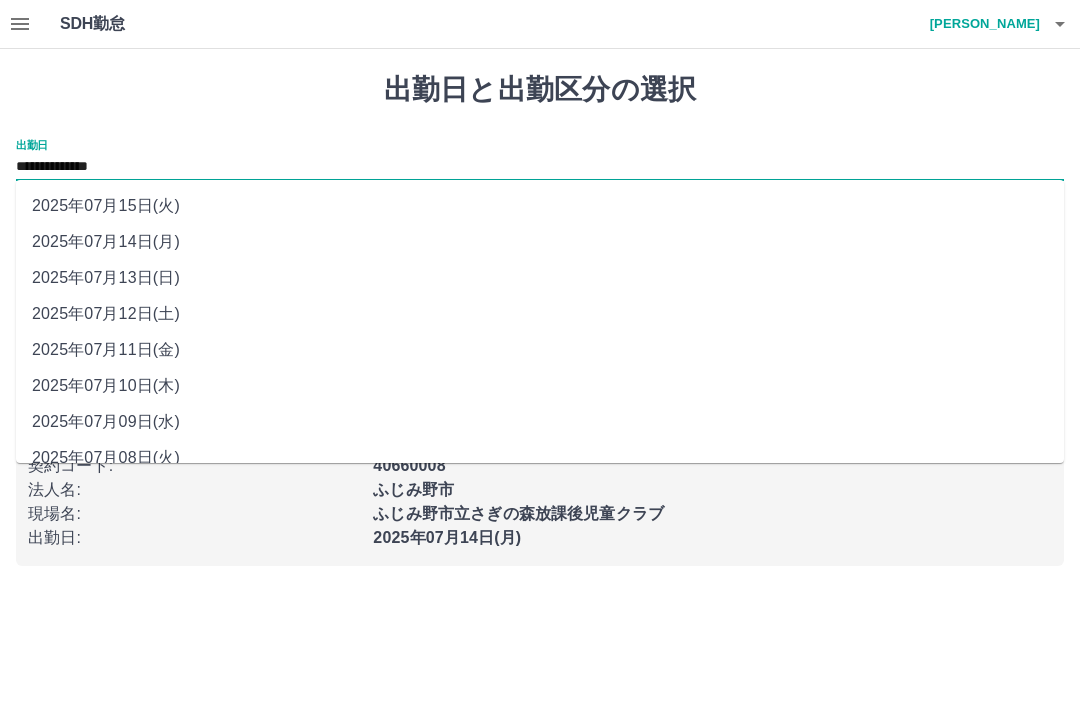 click on "2025年07月11日(金)" at bounding box center (540, 350) 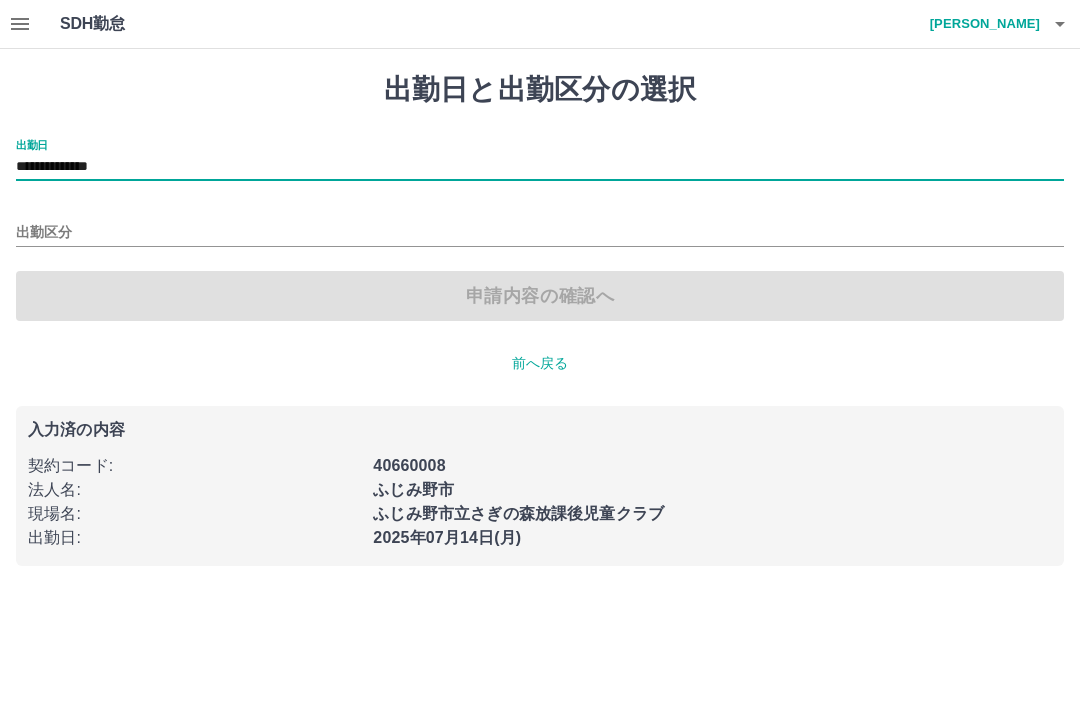 click on "出勤区分" at bounding box center (540, 233) 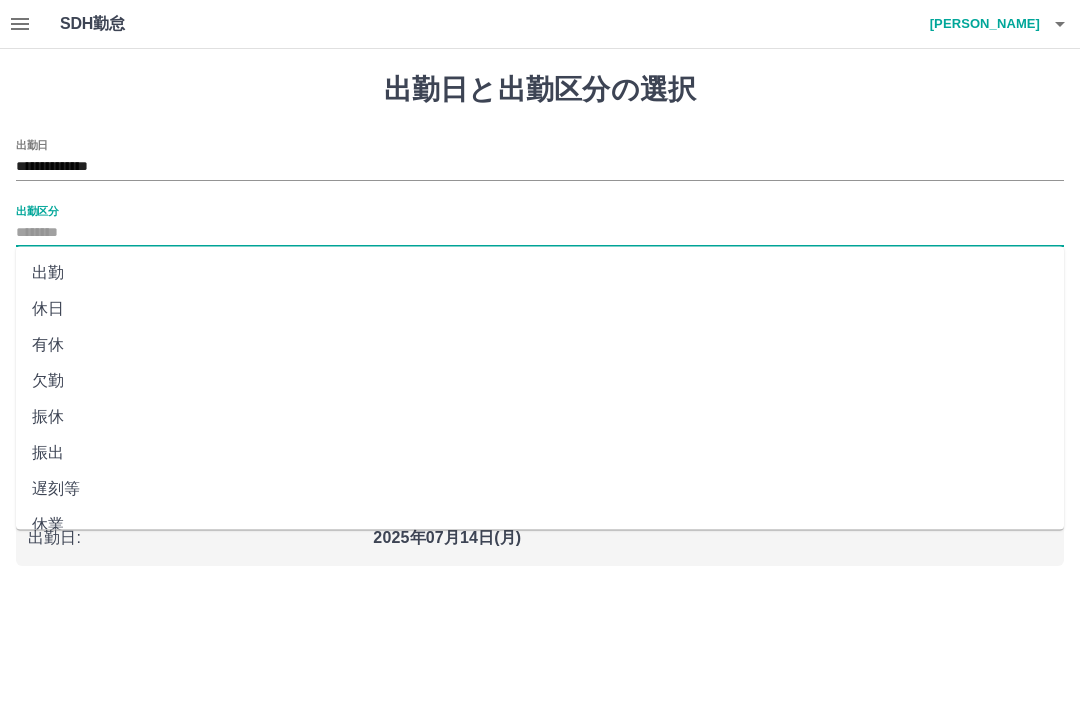 click on "振休" at bounding box center [540, 417] 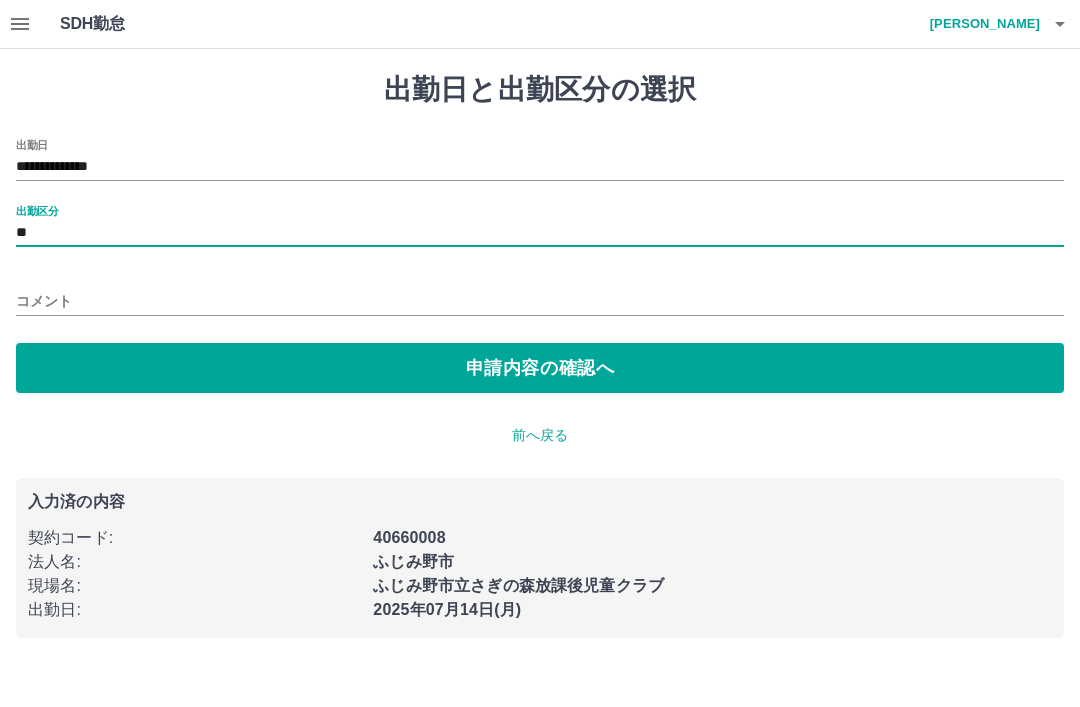 click on "コメント" at bounding box center (540, 301) 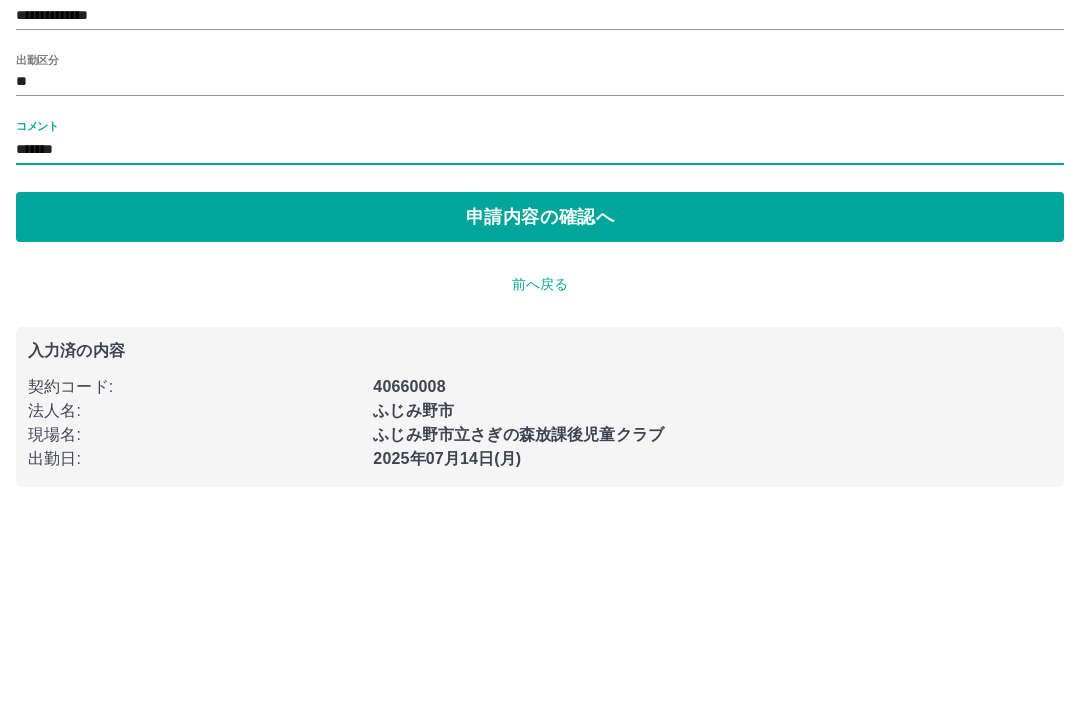 type on "*******" 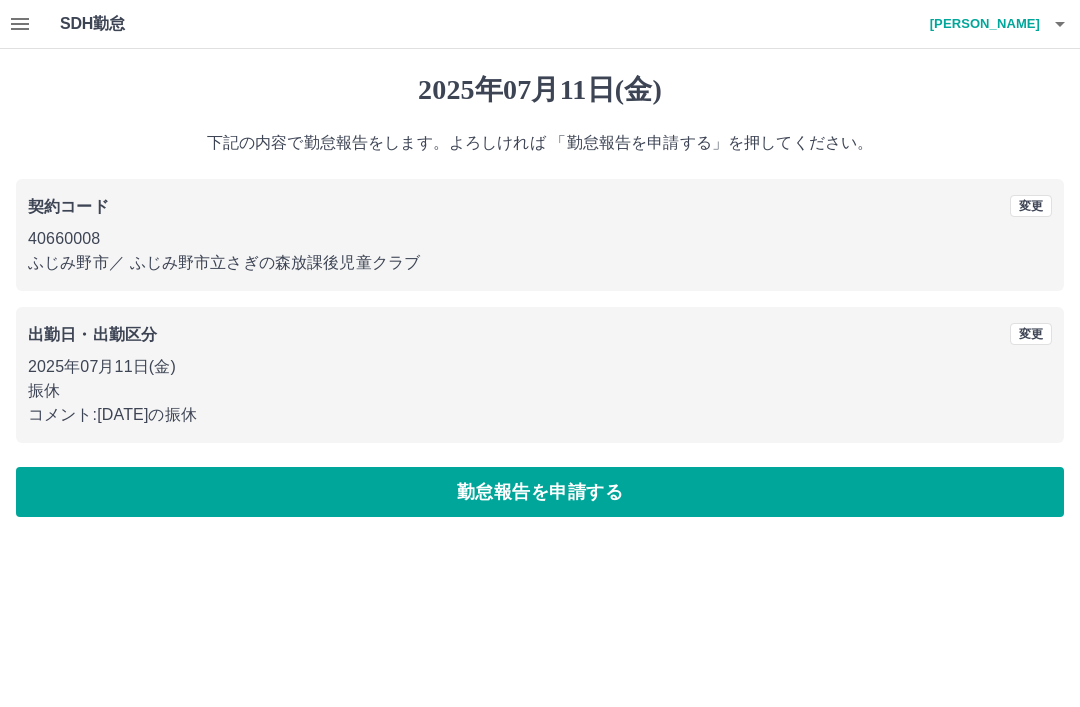 click on "勤怠報告を申請する" at bounding box center (540, 492) 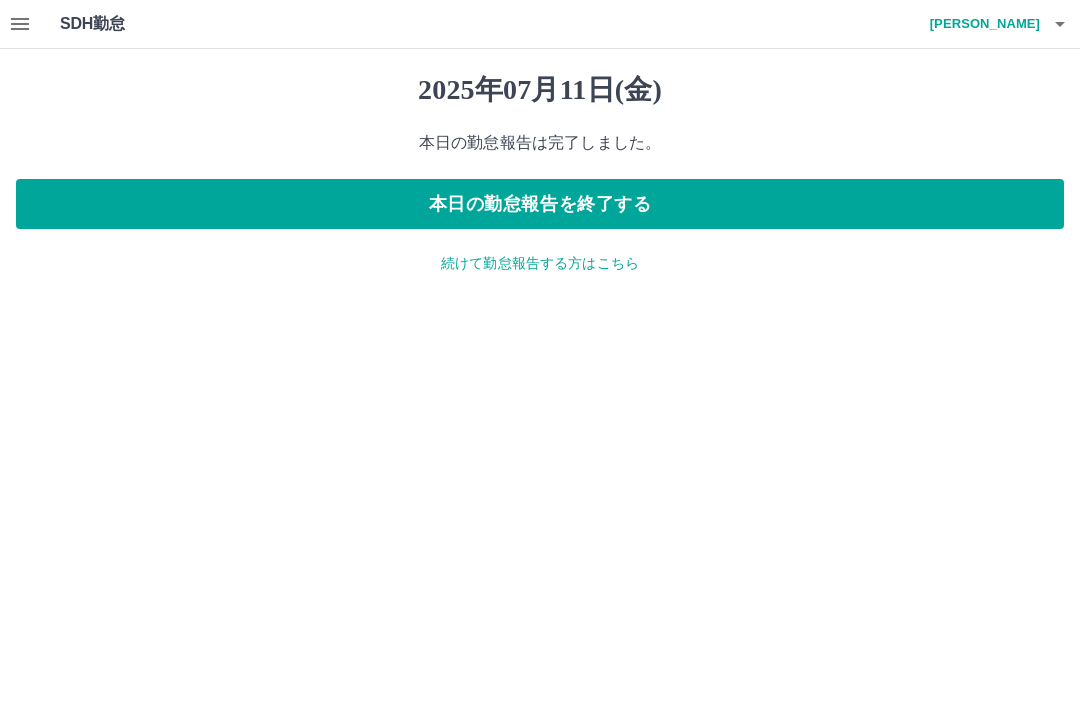 click on "続けて勤怠報告する方はこちら" at bounding box center (540, 263) 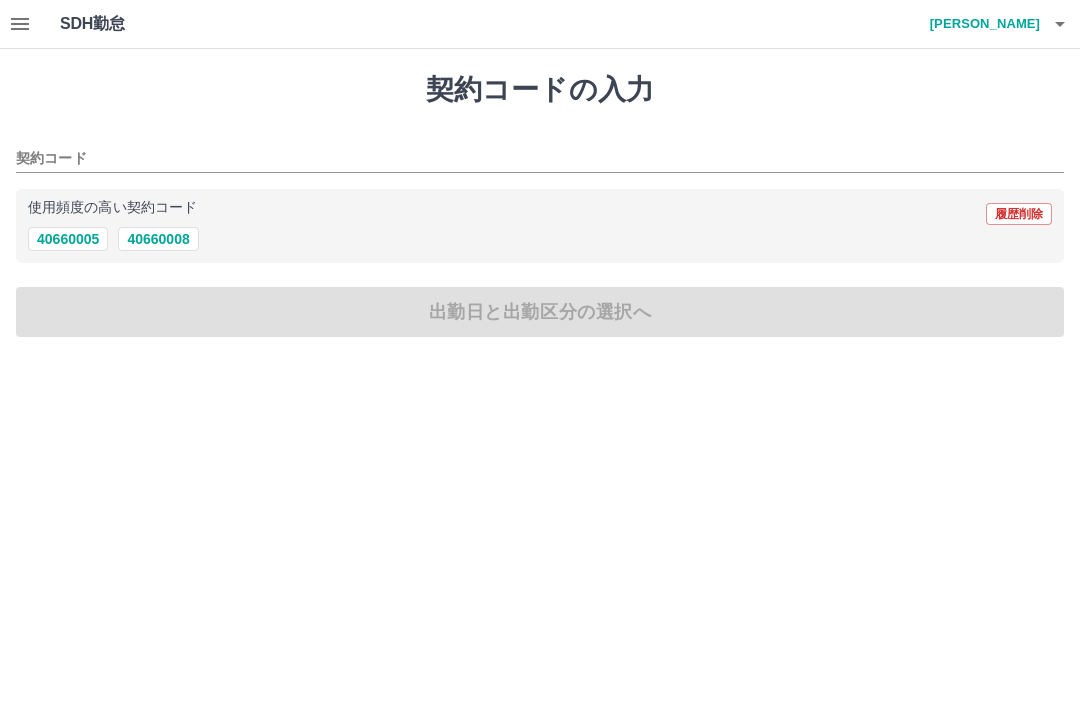 click on "40660008" at bounding box center [158, 239] 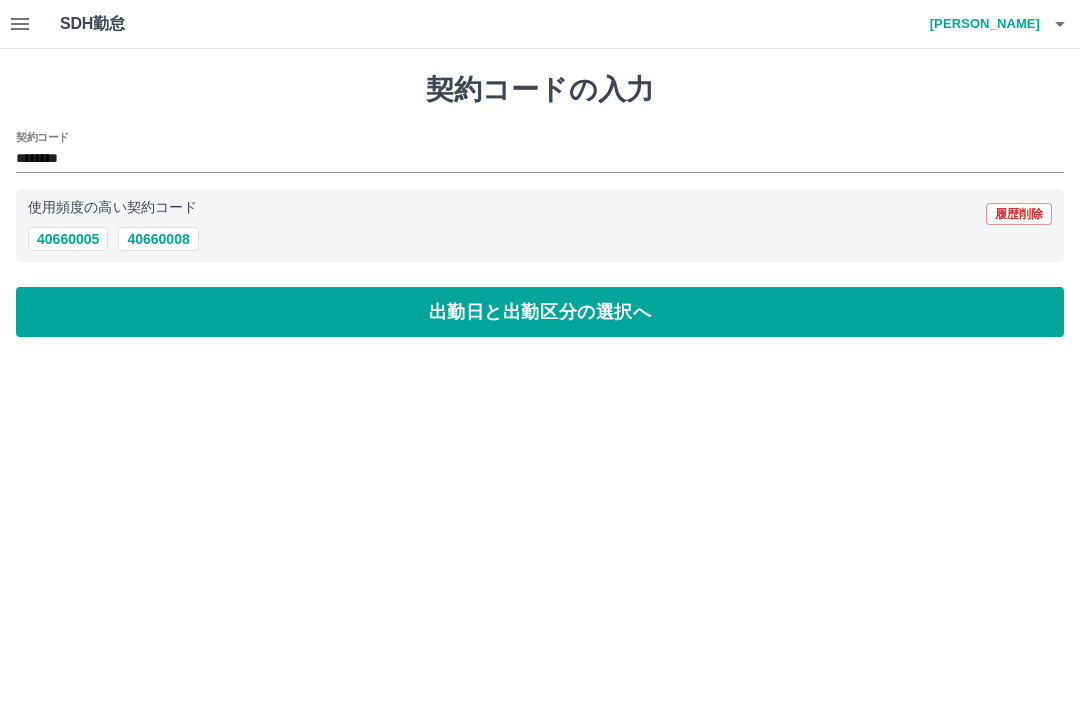 click on "出勤日と出勤区分の選択へ" at bounding box center [540, 312] 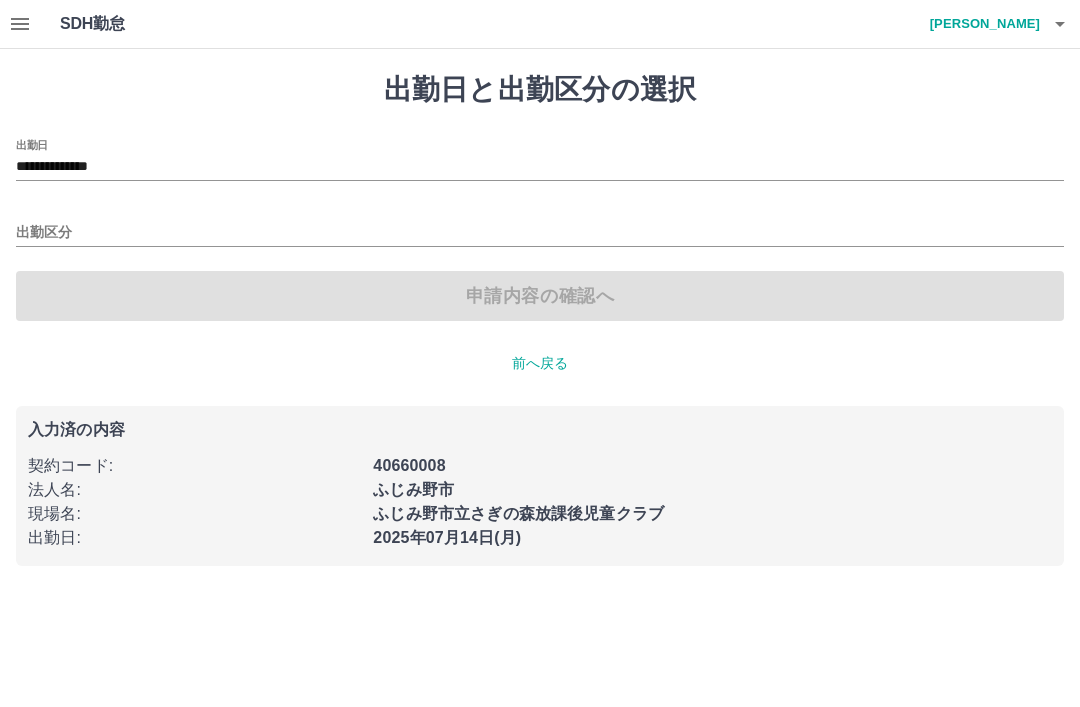 click on "**********" at bounding box center (540, 167) 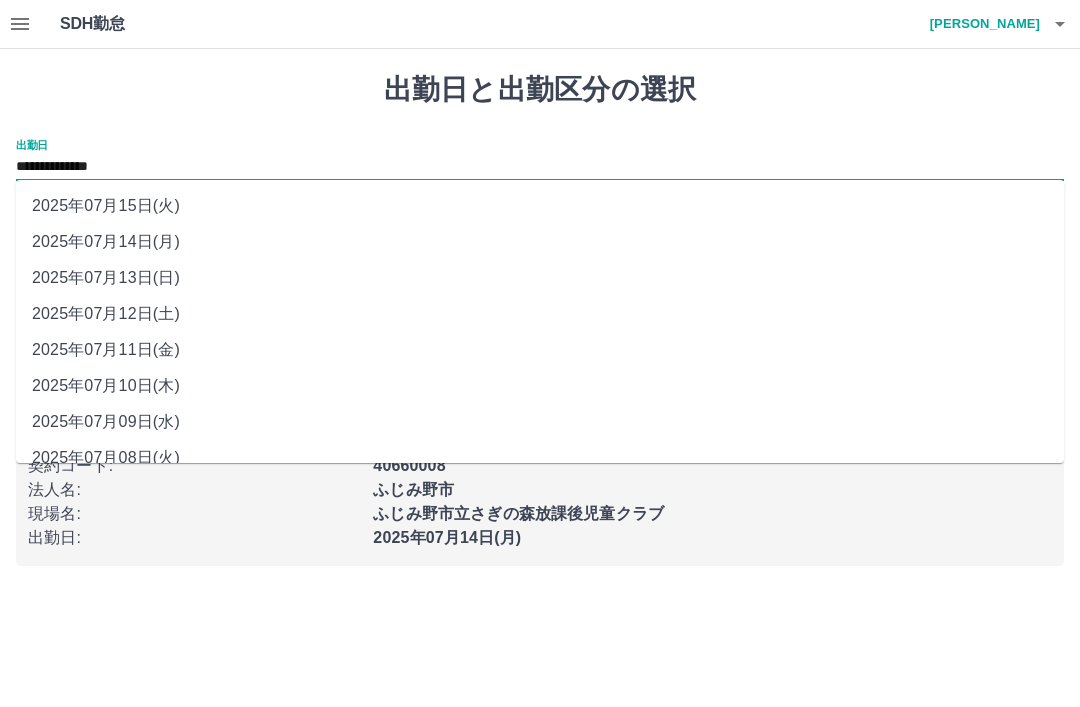 click on "2025年07月12日(土)" at bounding box center (540, 314) 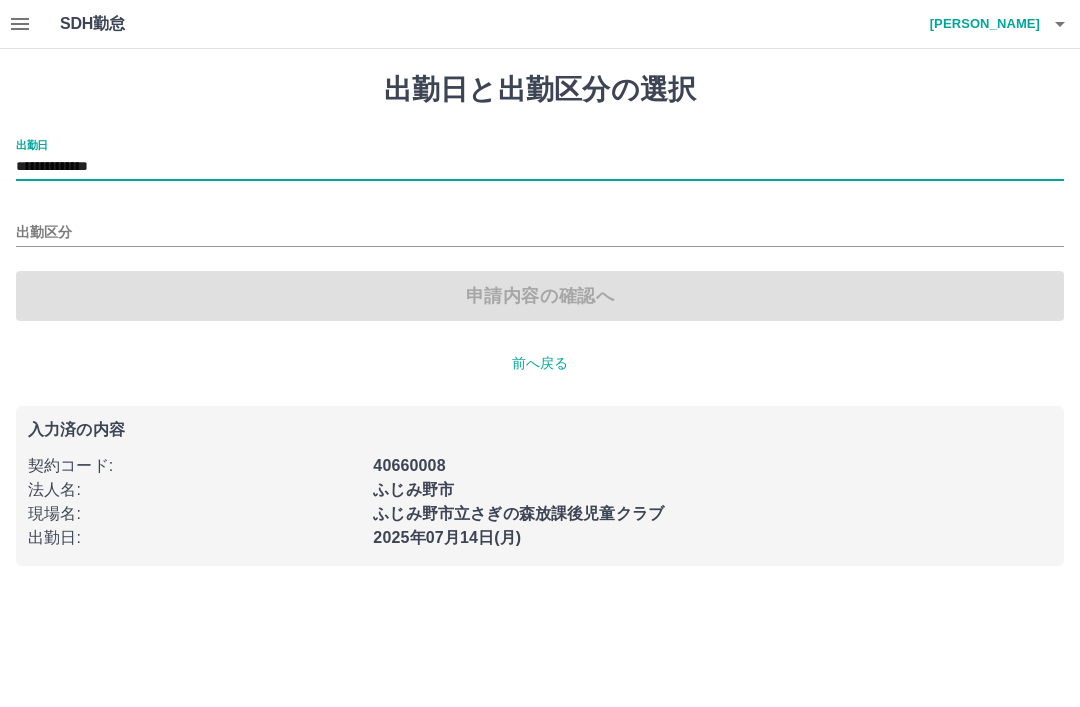 click on "出勤区分" at bounding box center (540, 233) 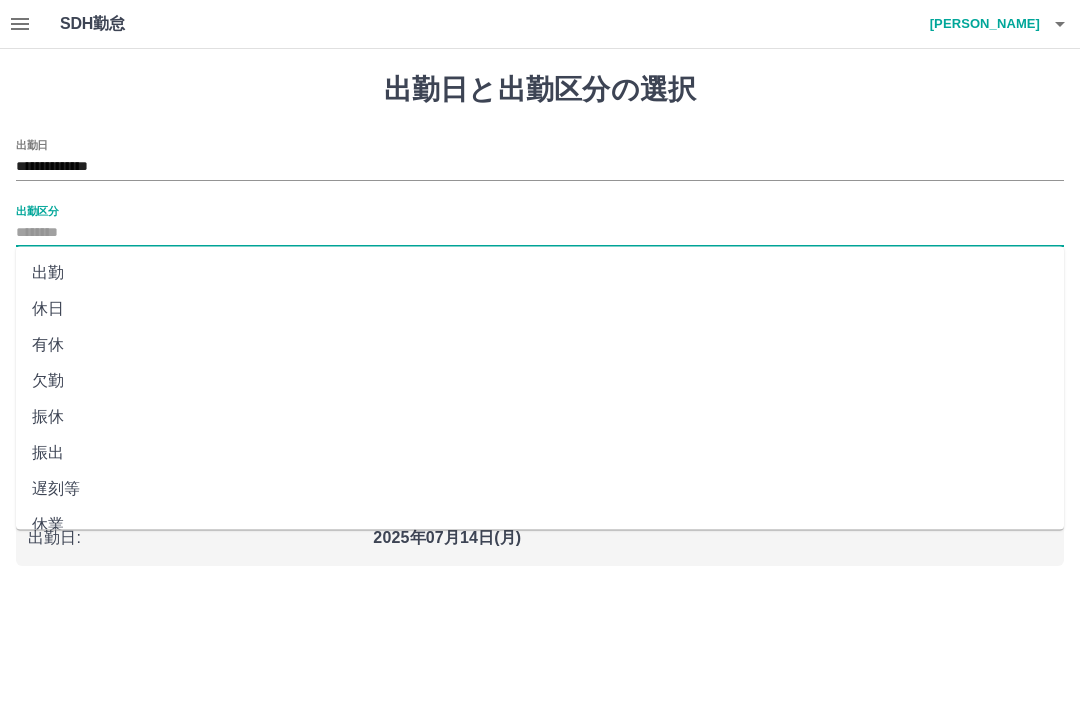 click on "休日" at bounding box center (540, 309) 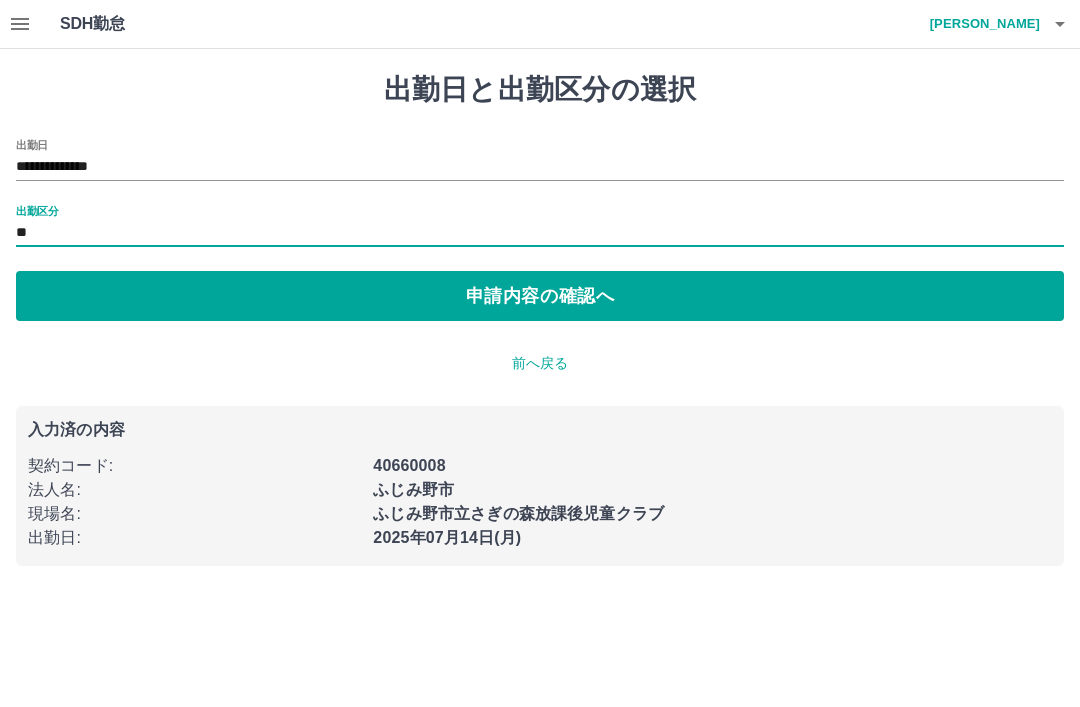 click on "申請内容の確認へ" at bounding box center [540, 296] 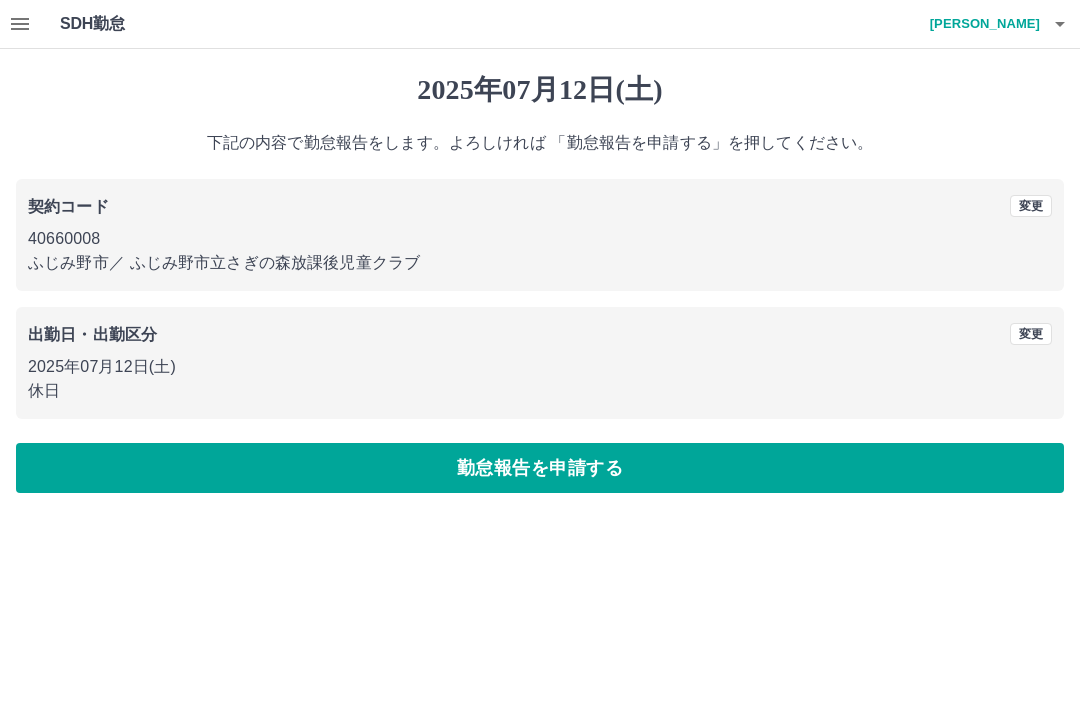 click on "勤怠報告を申請する" at bounding box center (540, 468) 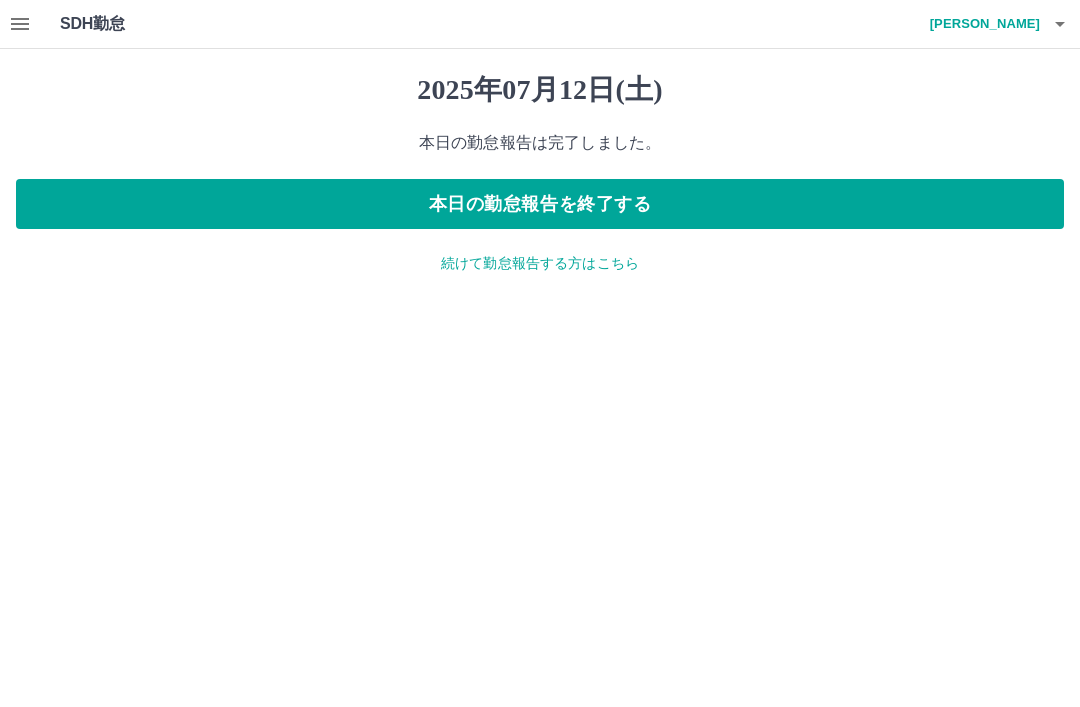 click on "続けて勤怠報告する方はこちら" at bounding box center (540, 263) 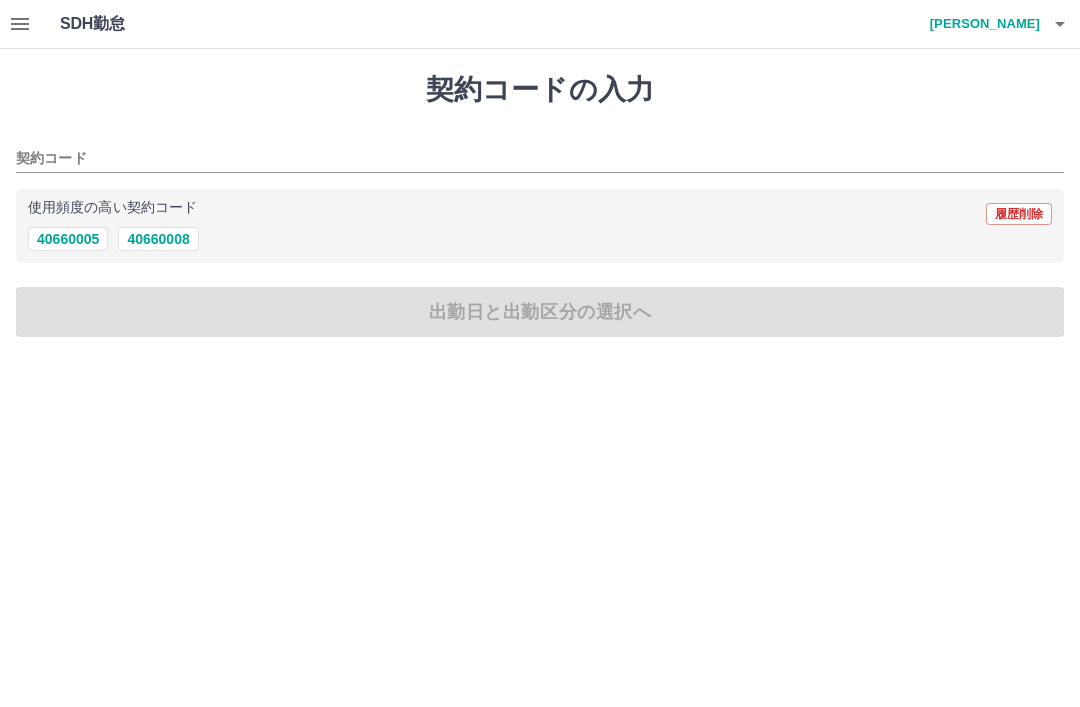 click on "40660008" at bounding box center [158, 239] 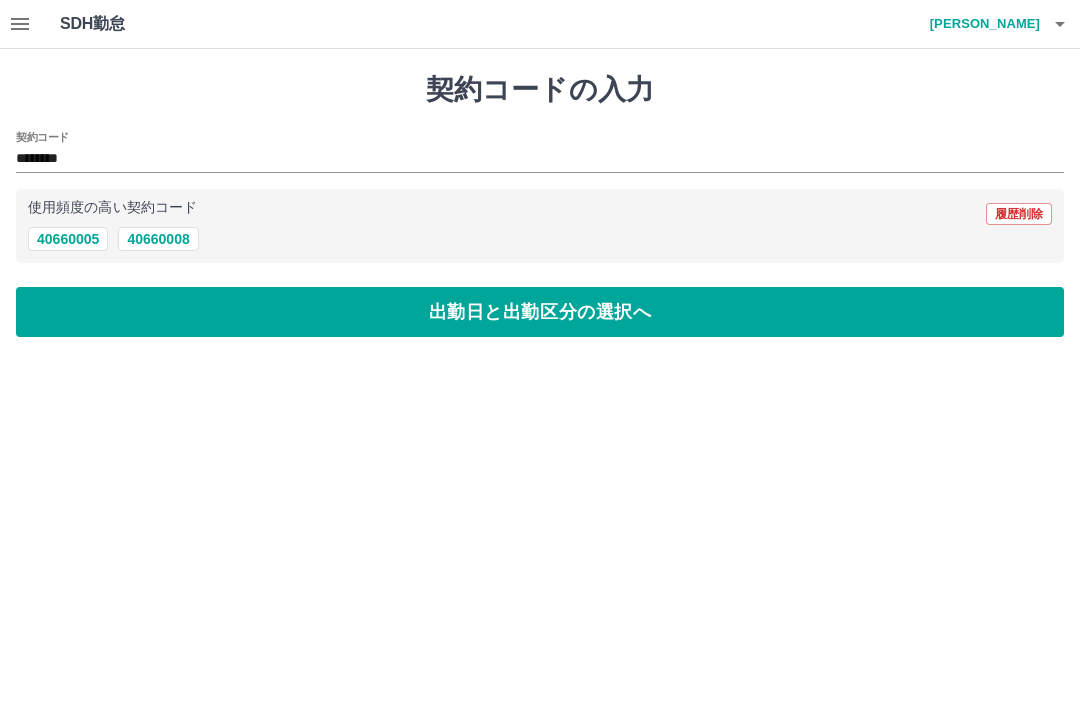 click on "出勤日と出勤区分の選択へ" at bounding box center (540, 312) 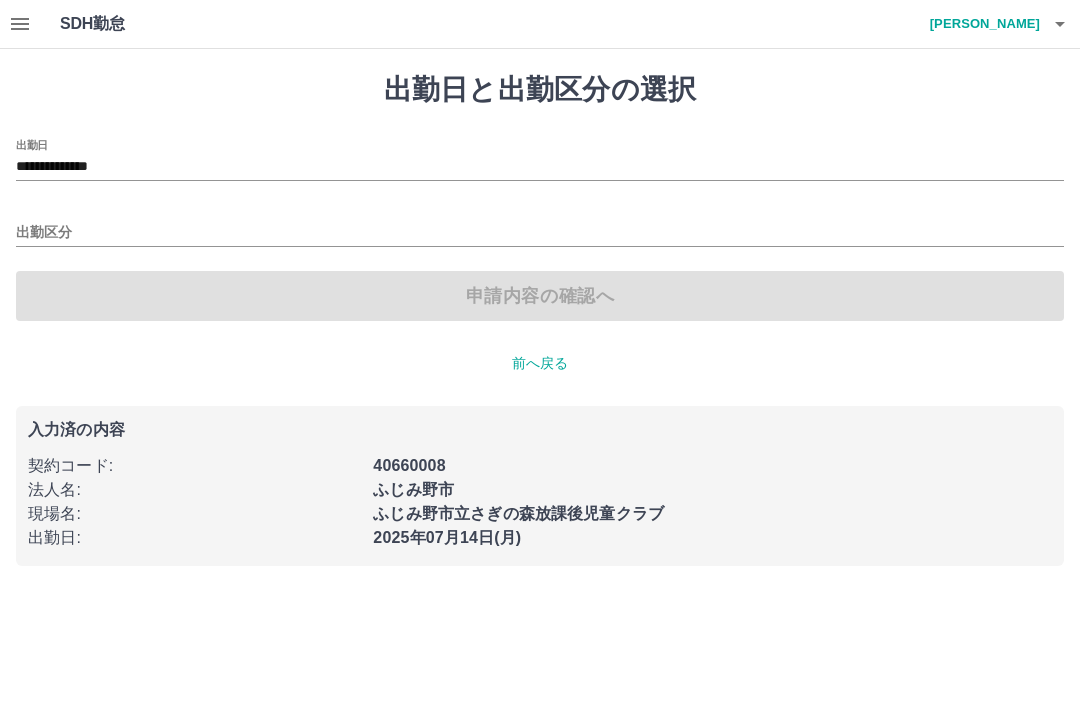 click on "**********" at bounding box center (540, 167) 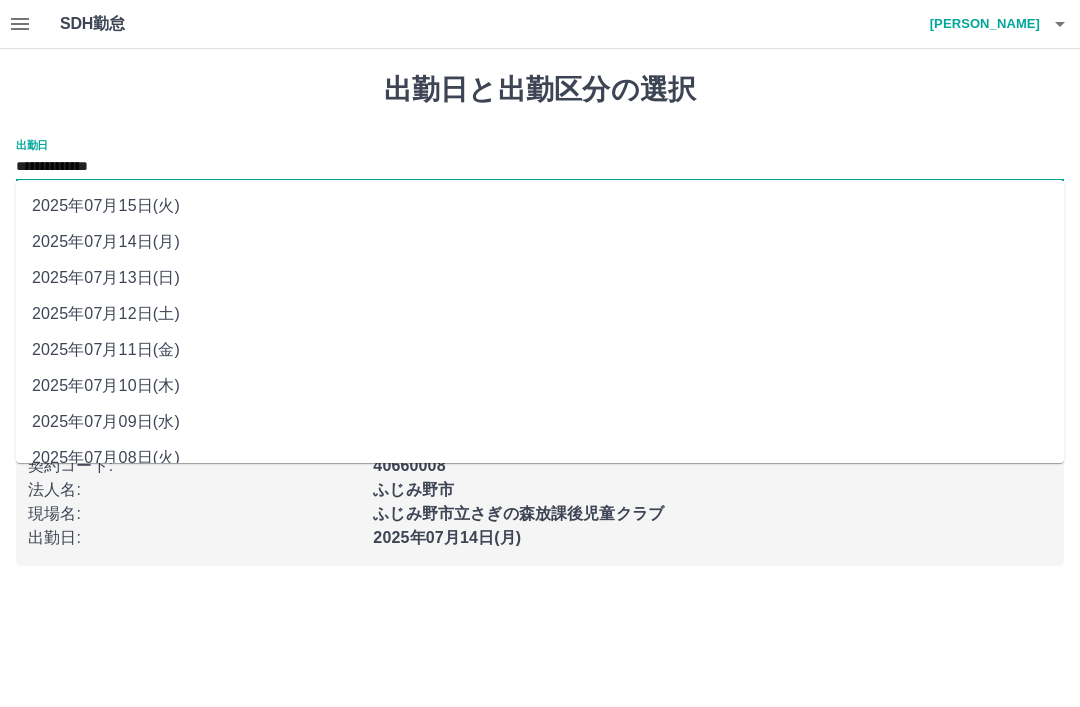 click on "2025年07月13日(日)" at bounding box center [540, 278] 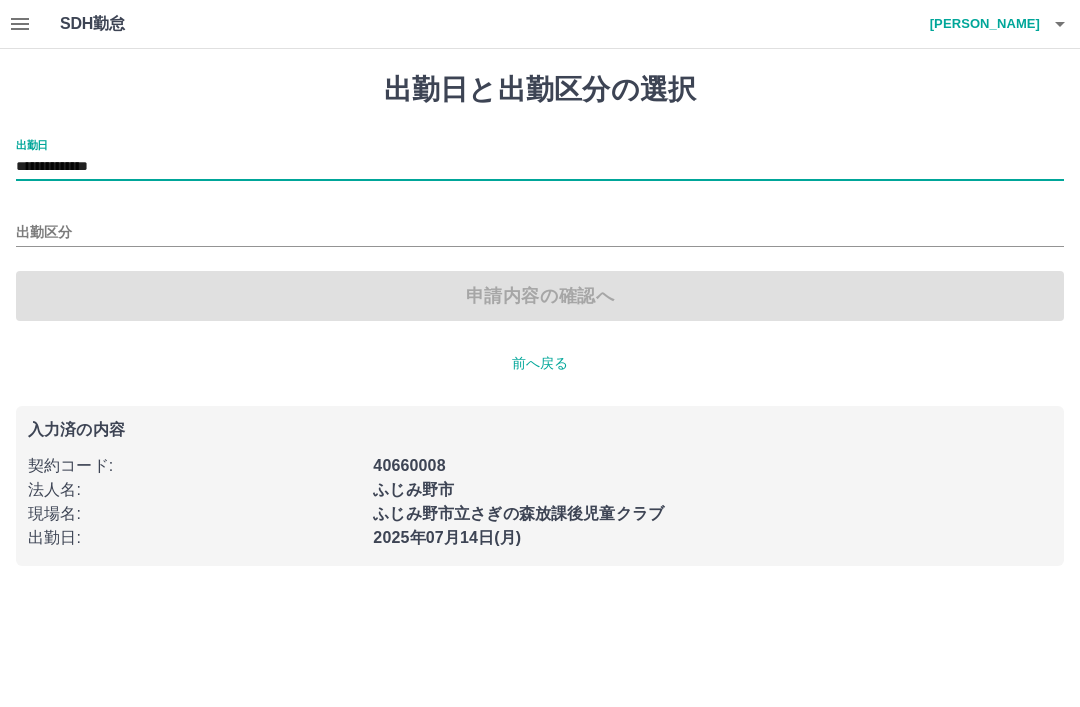 click on "出勤区分" at bounding box center [540, 233] 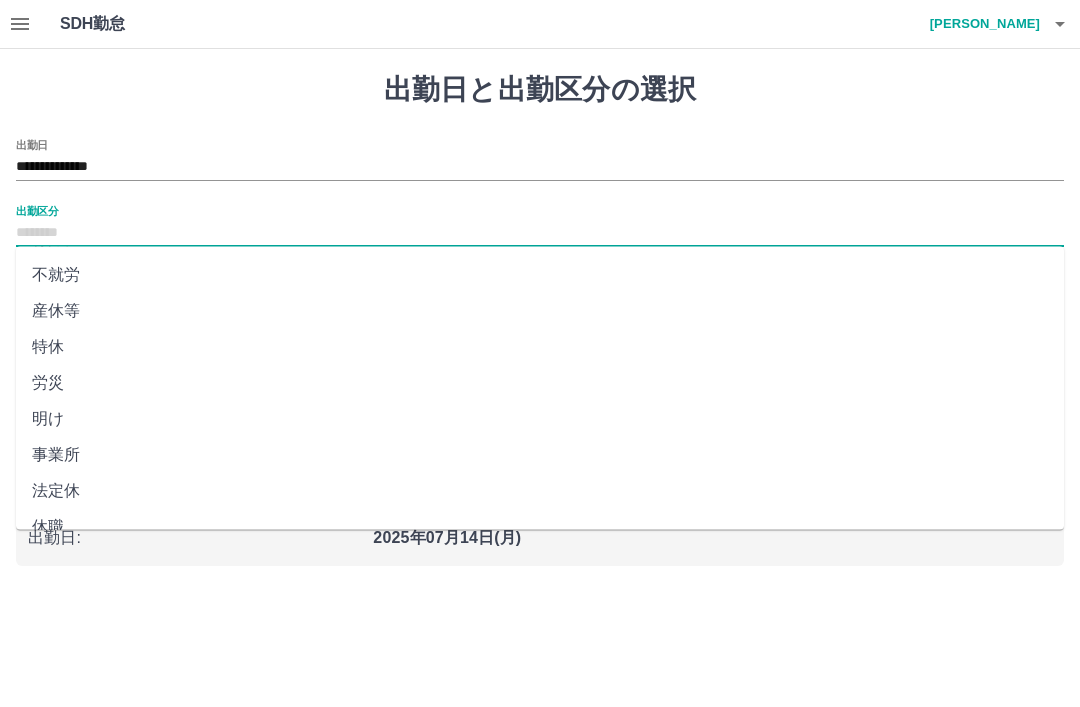 scroll, scrollTop: 356, scrollLeft: 0, axis: vertical 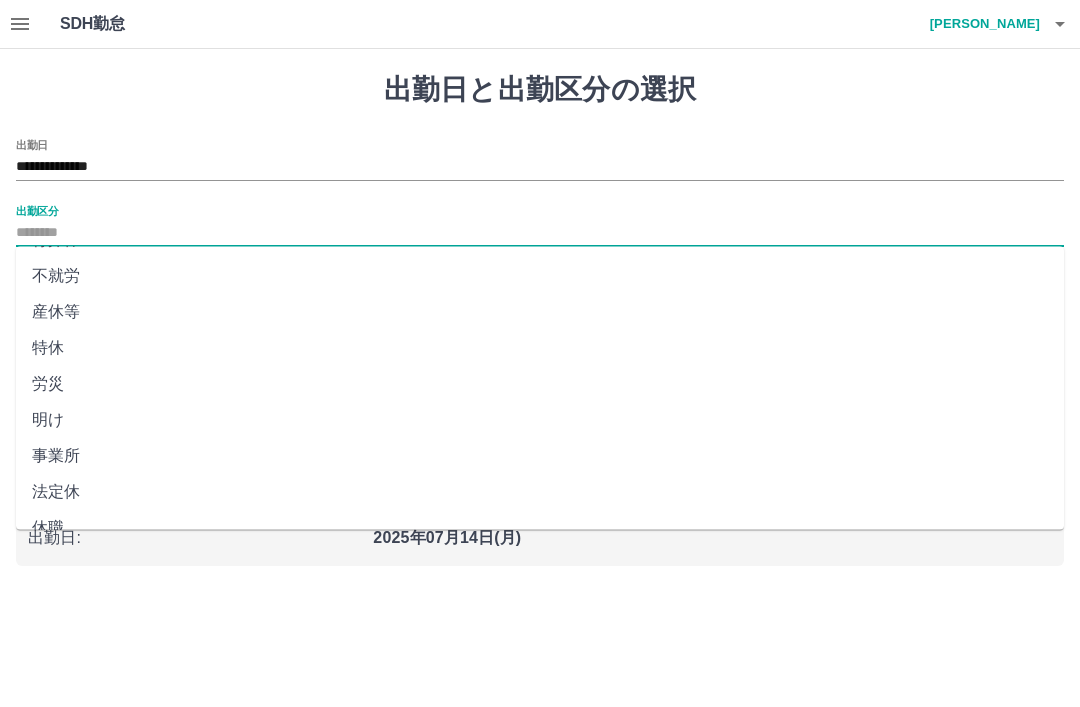 click on "法定休" at bounding box center (540, 493) 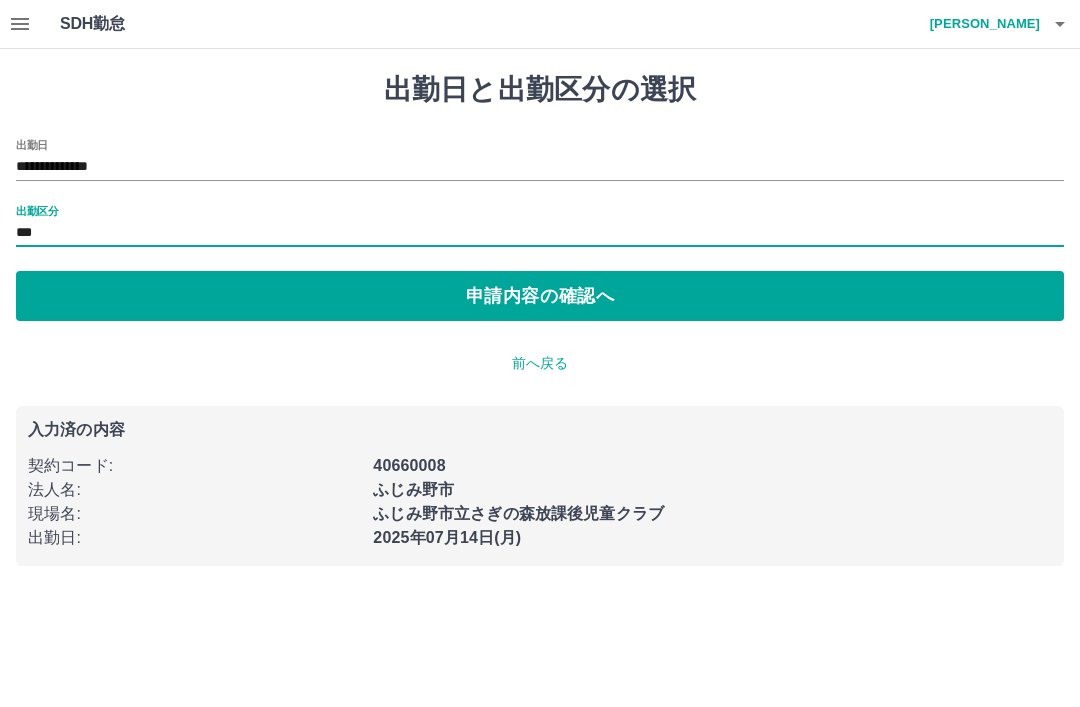 click on "申請内容の確認へ" at bounding box center (540, 296) 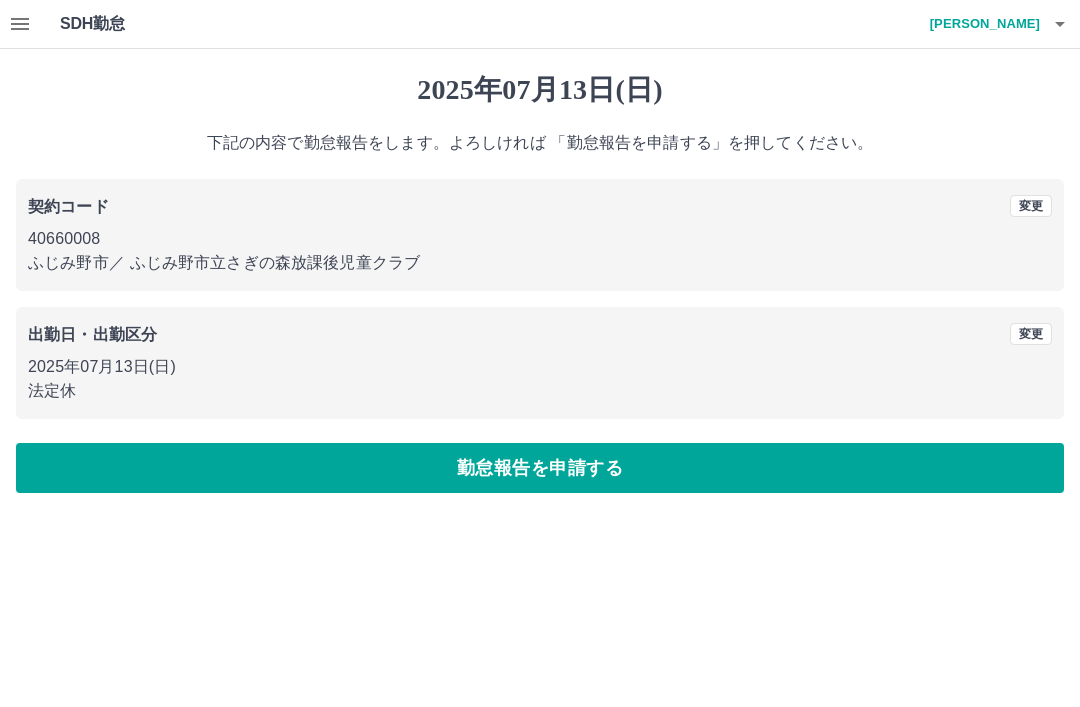 click on "勤怠報告を申請する" at bounding box center (540, 468) 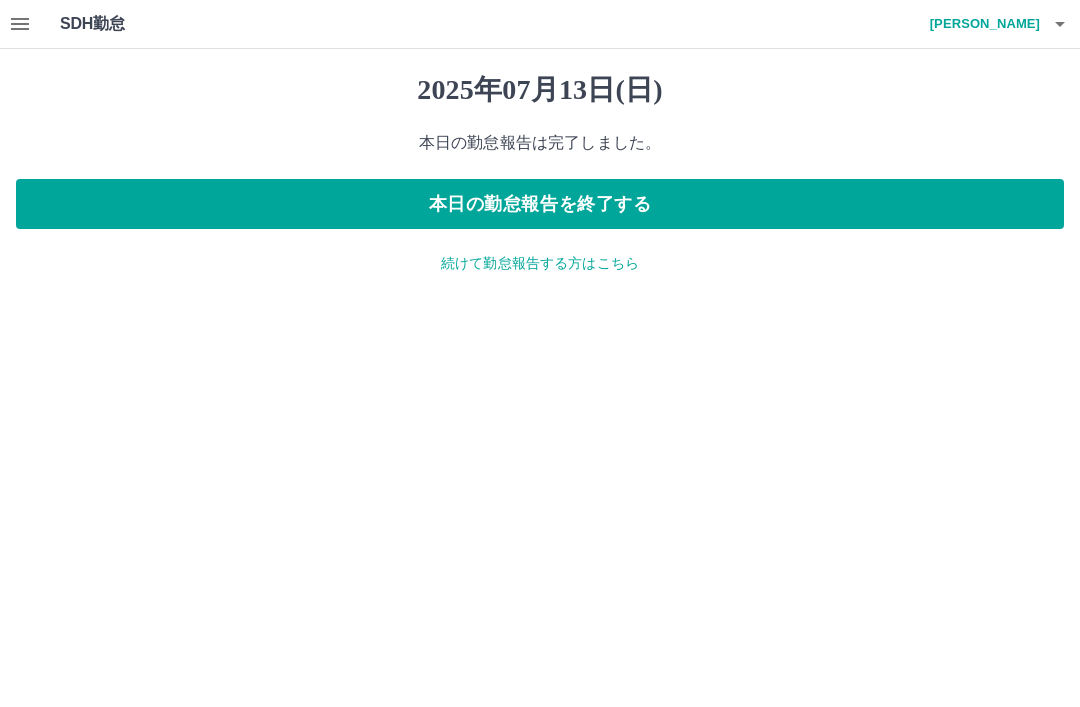 click on "続けて勤怠報告する方はこちら" at bounding box center (540, 263) 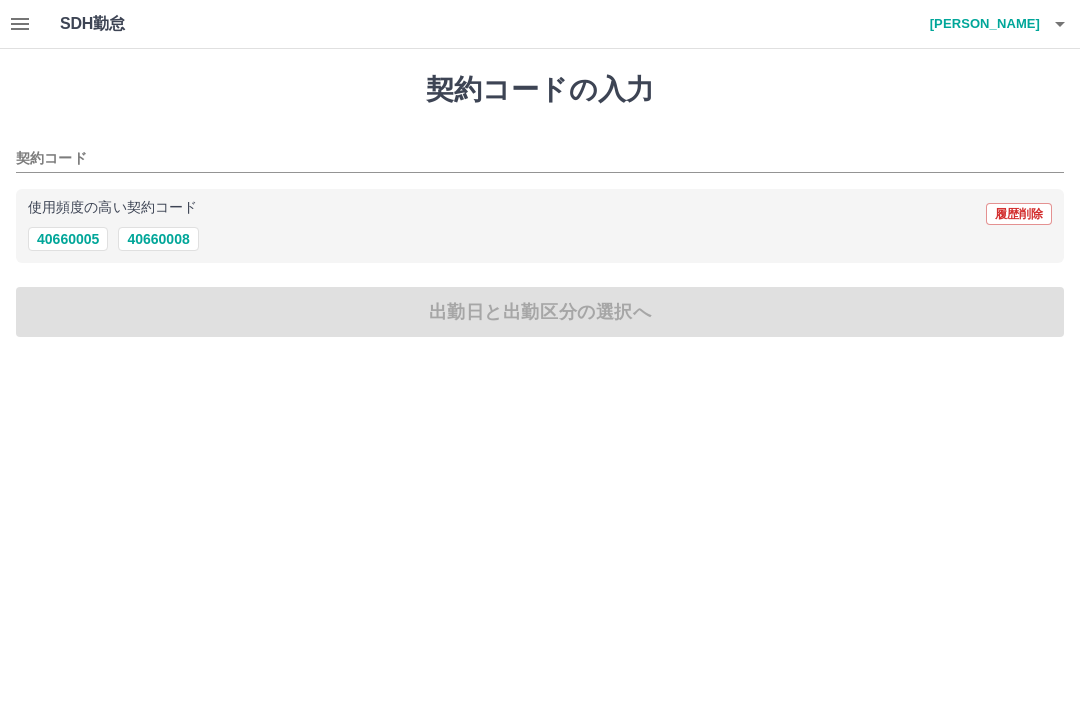 click on "40660008" at bounding box center (158, 239) 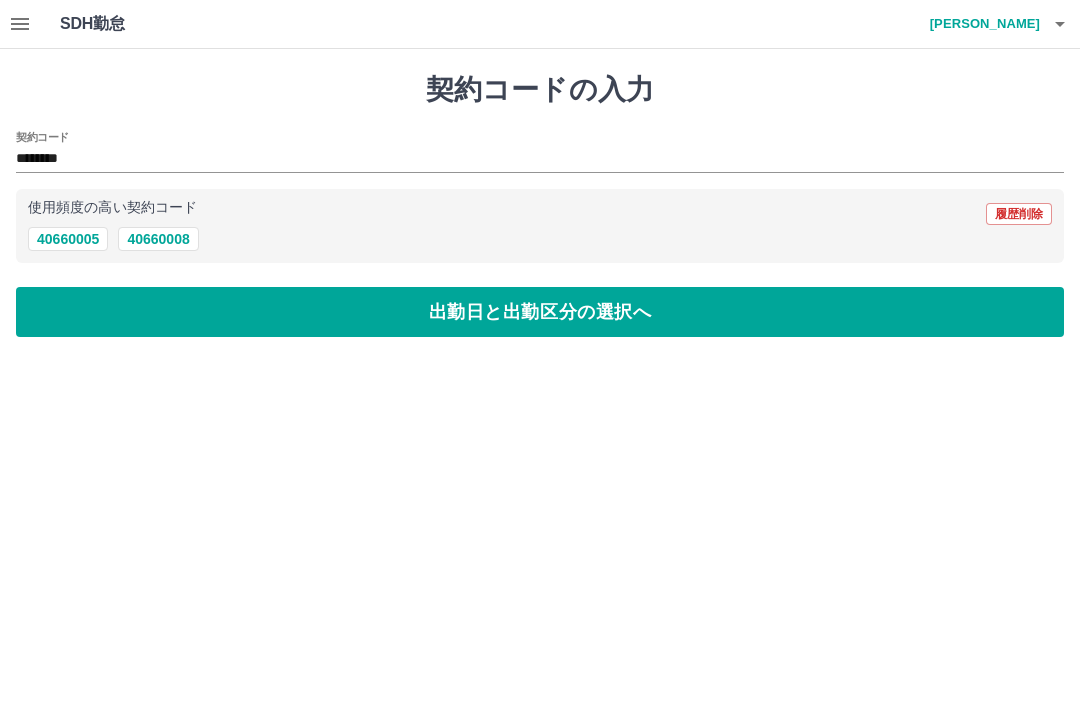 click on "出勤日と出勤区分の選択へ" at bounding box center (540, 312) 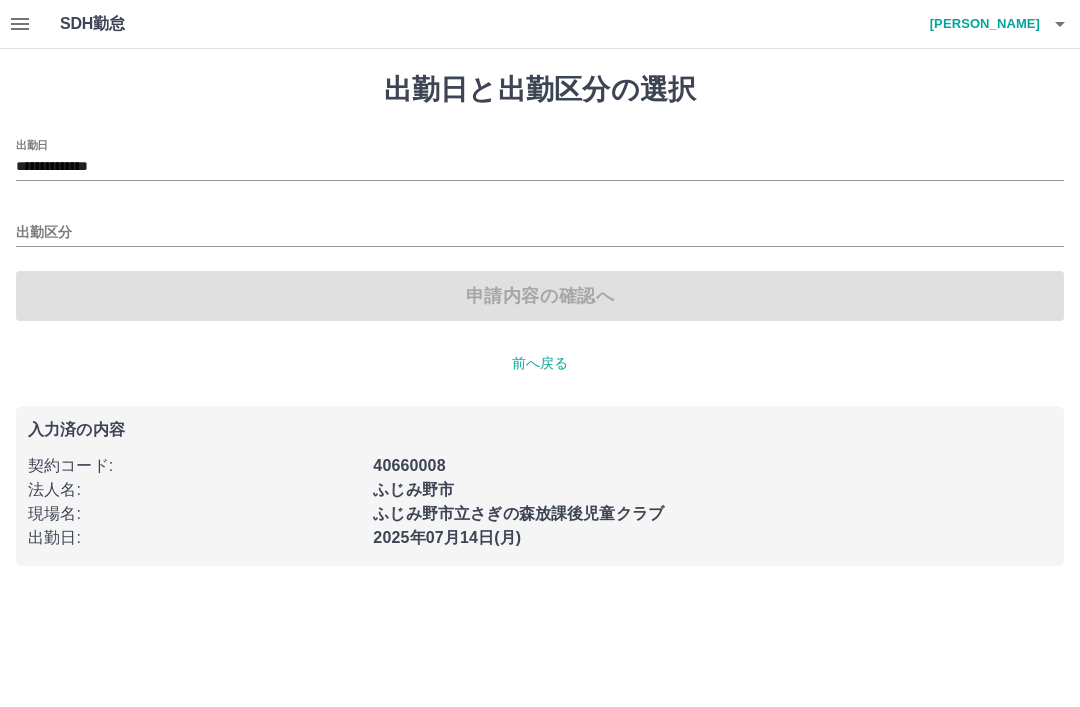 click on "出勤区分" at bounding box center [540, 233] 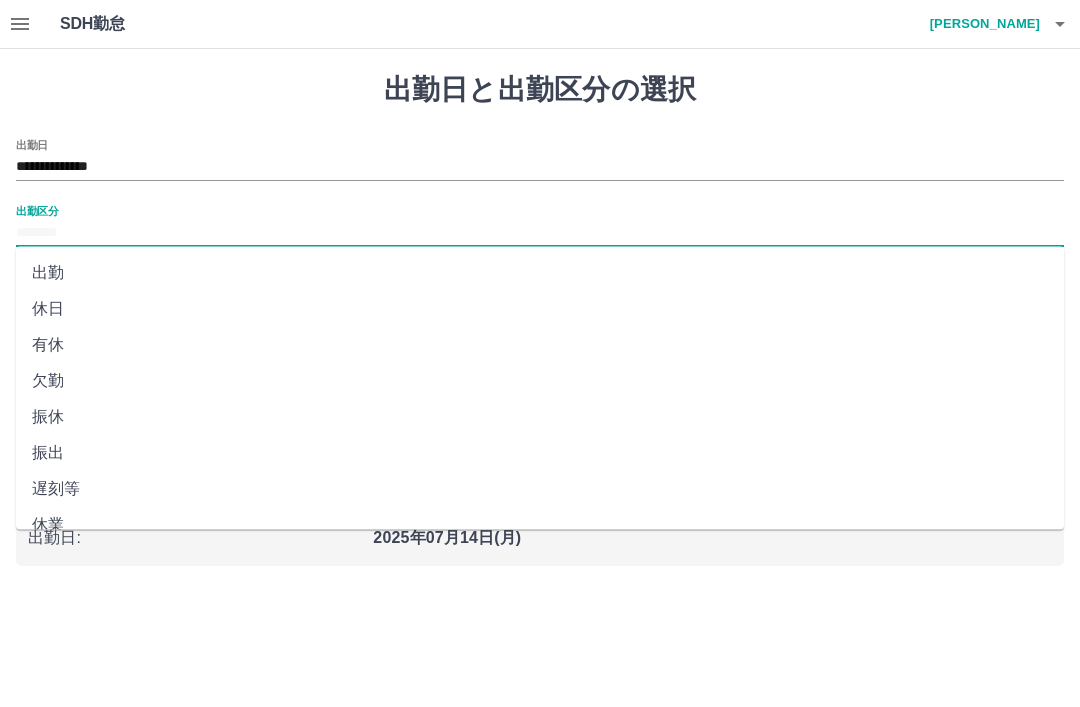 click on "出勤" at bounding box center [540, 273] 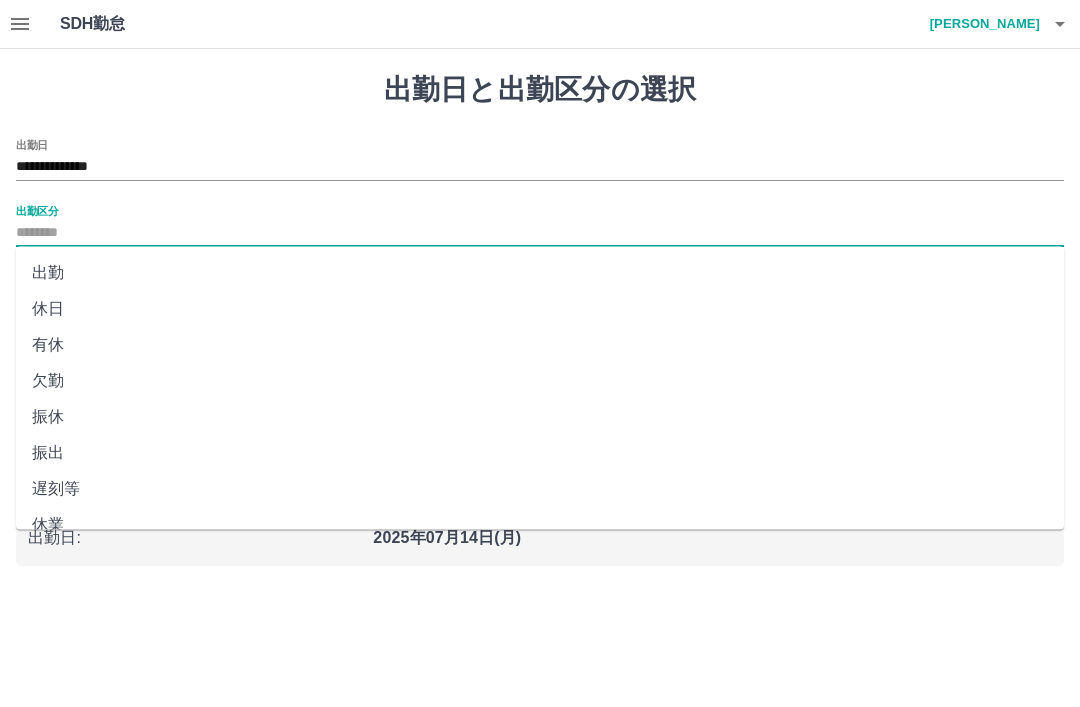 type on "**" 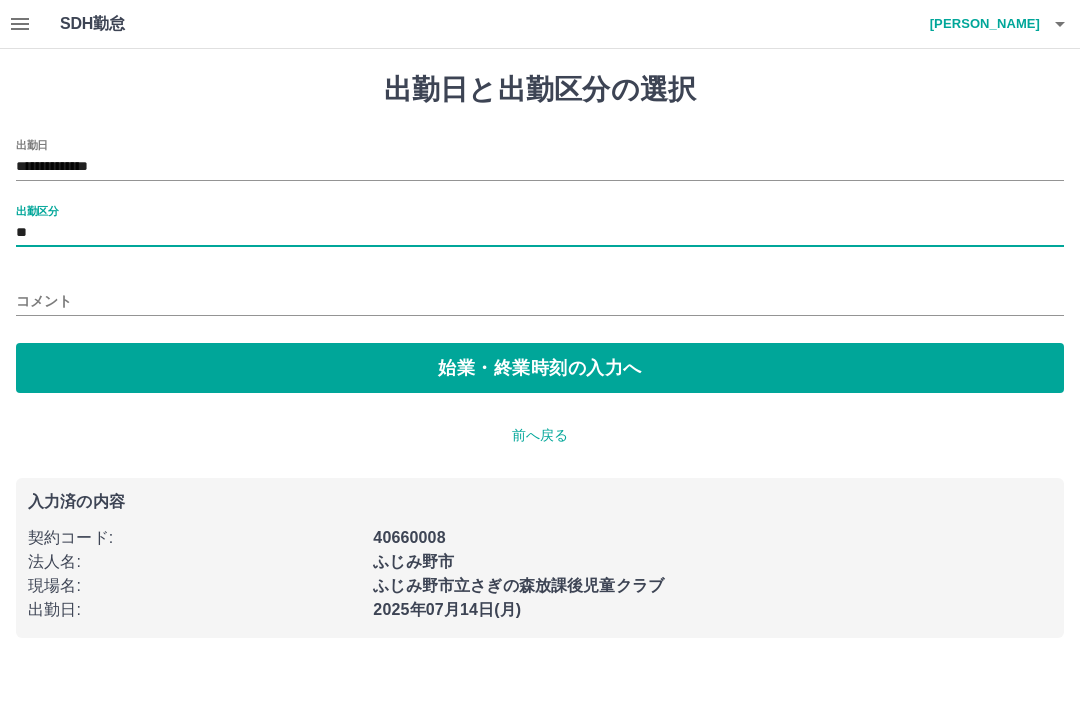 click on "始業・終業時刻の入力へ" at bounding box center (540, 368) 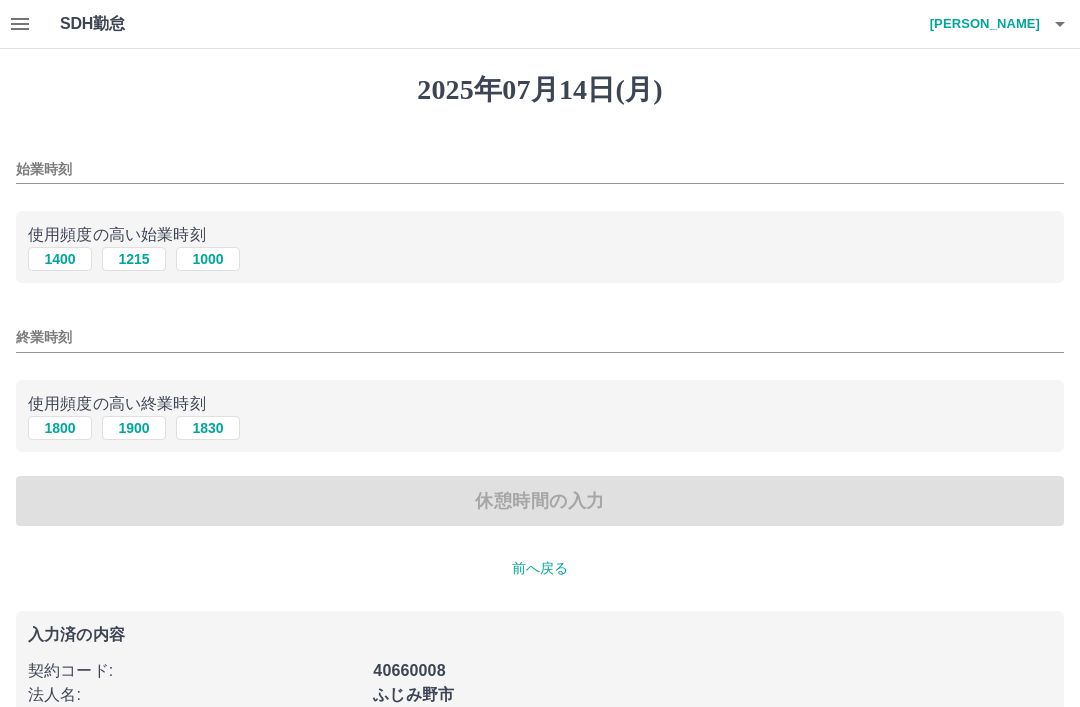 click on "1000" at bounding box center [208, 259] 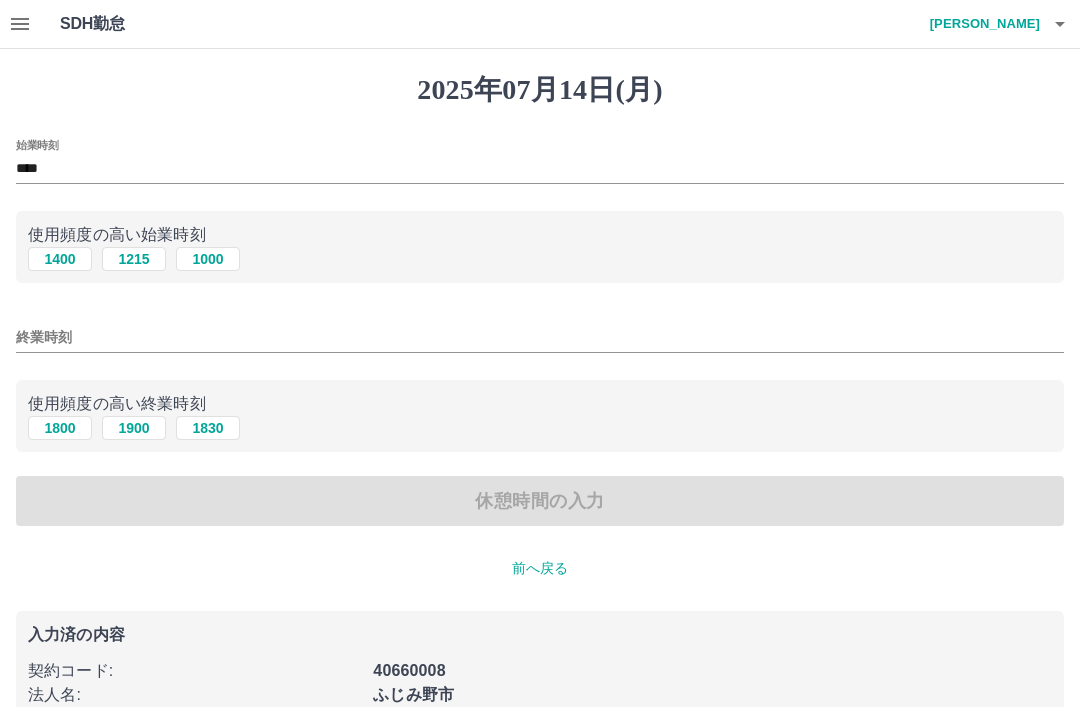 click on "1900" at bounding box center (134, 428) 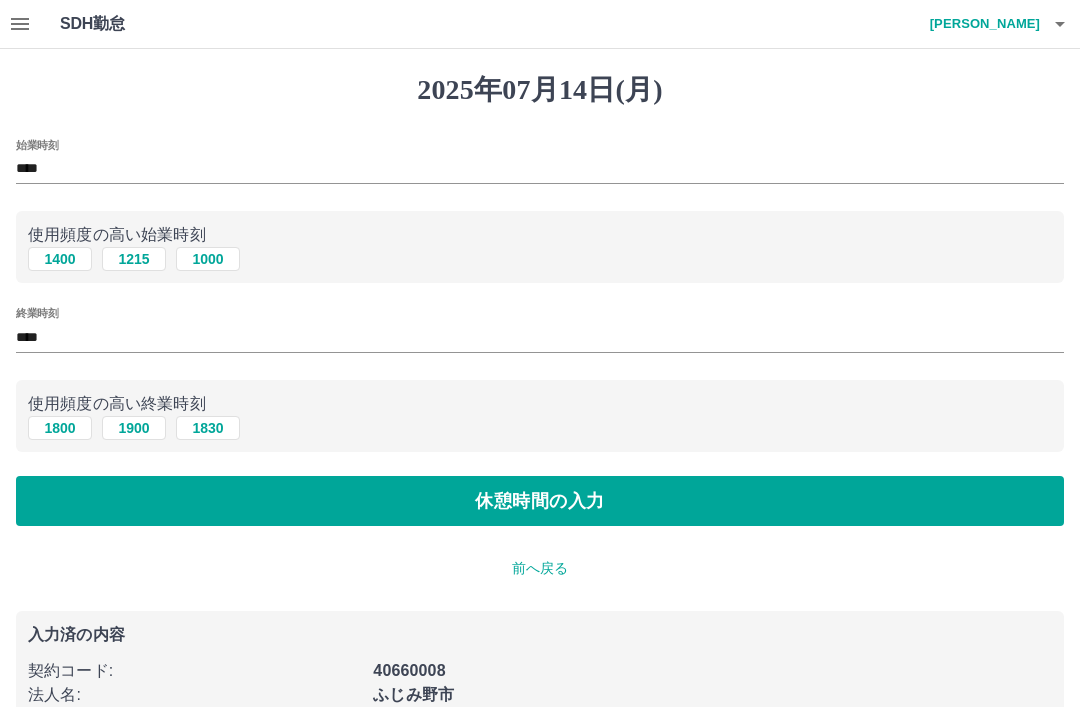 click on "休憩時間の入力" at bounding box center (540, 501) 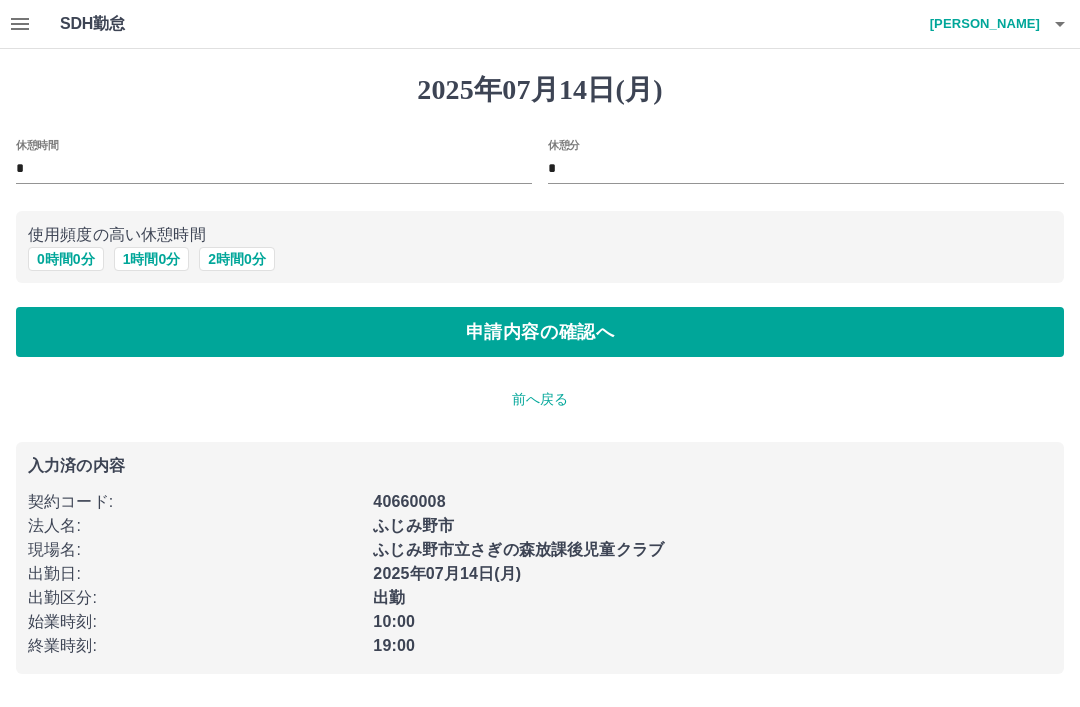 click on "1 時間 0 分" at bounding box center (152, 259) 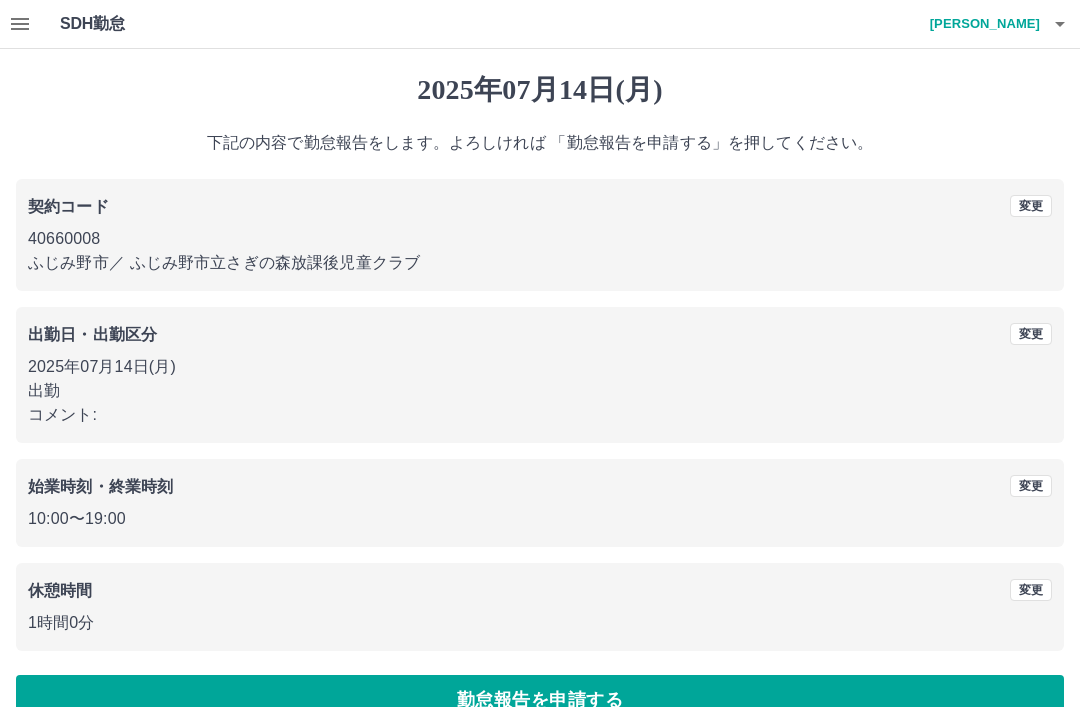 scroll, scrollTop: 41, scrollLeft: 0, axis: vertical 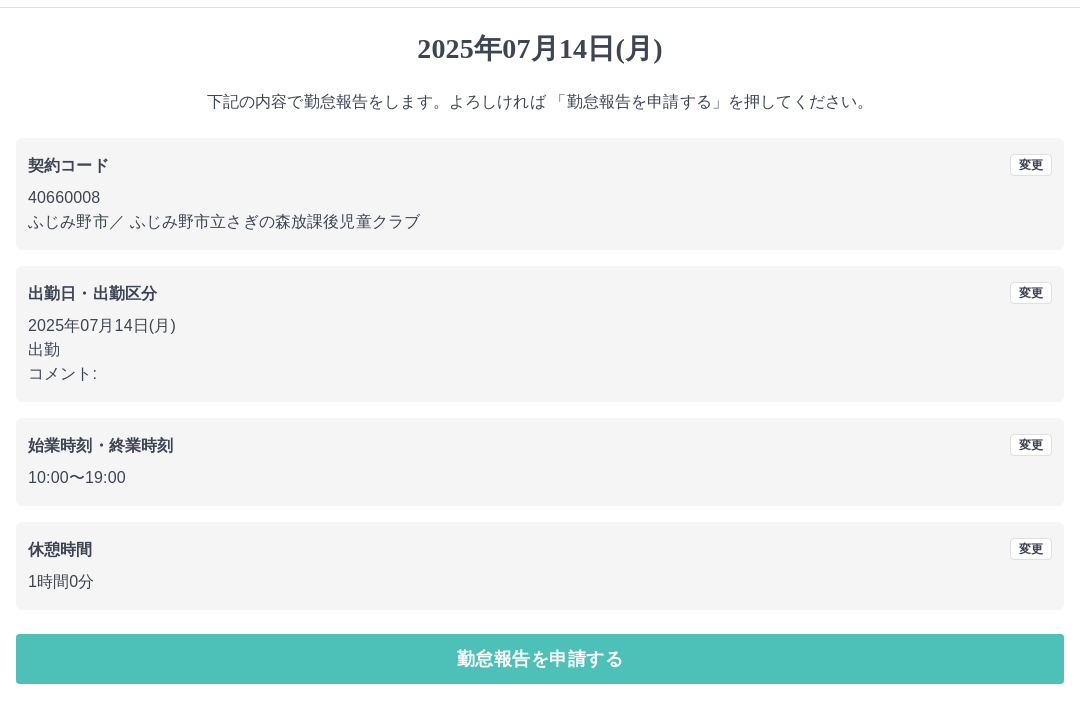 click on "勤怠報告を申請する" at bounding box center [540, 659] 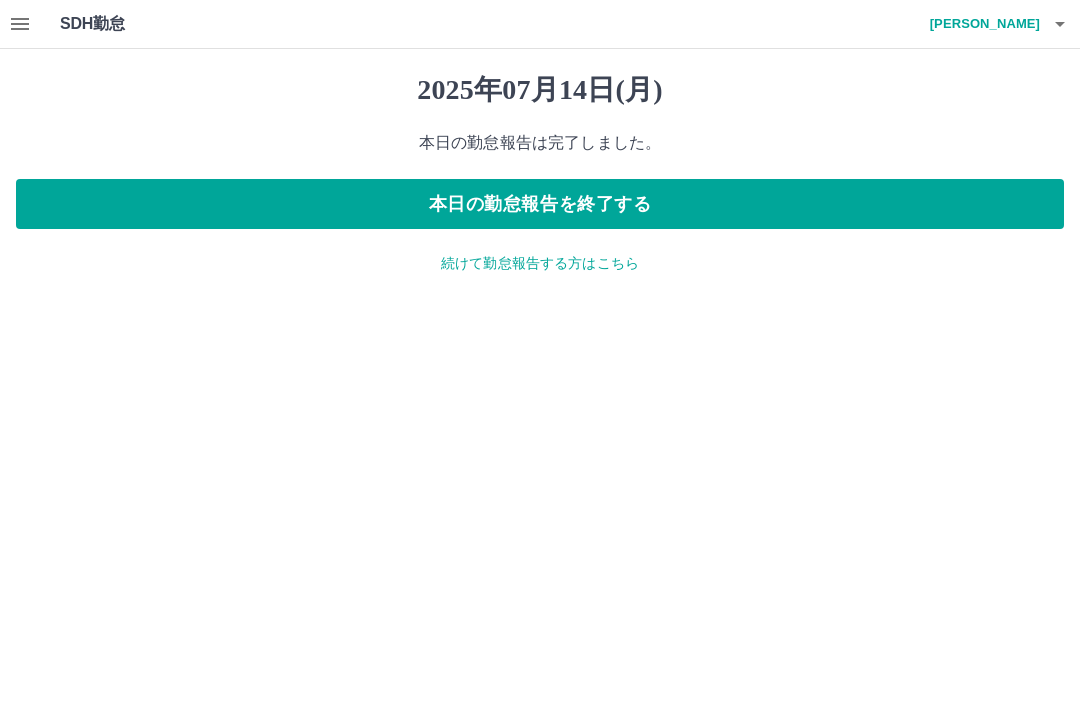scroll, scrollTop: 0, scrollLeft: 0, axis: both 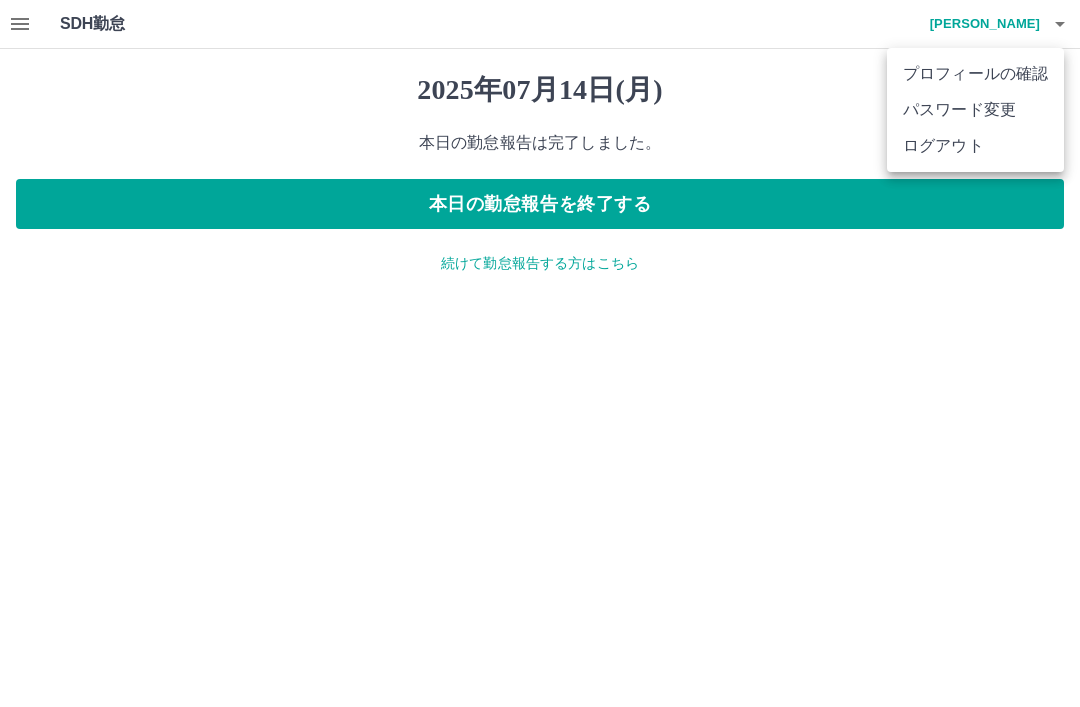 click on "ログアウト" at bounding box center [975, 146] 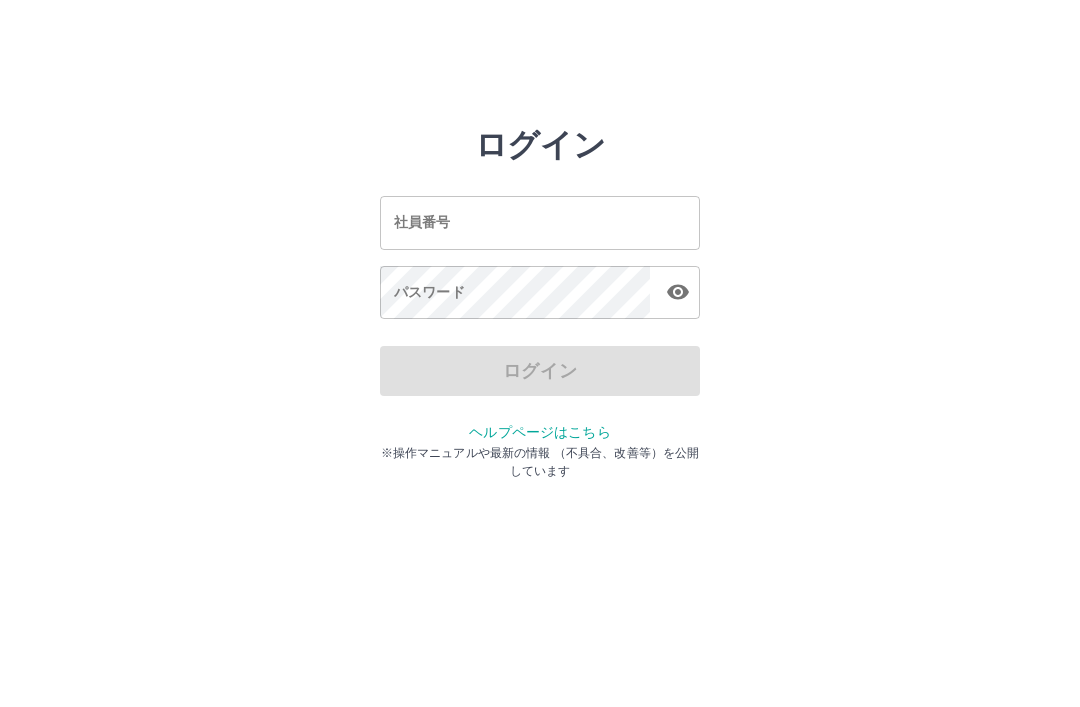 scroll, scrollTop: 0, scrollLeft: 0, axis: both 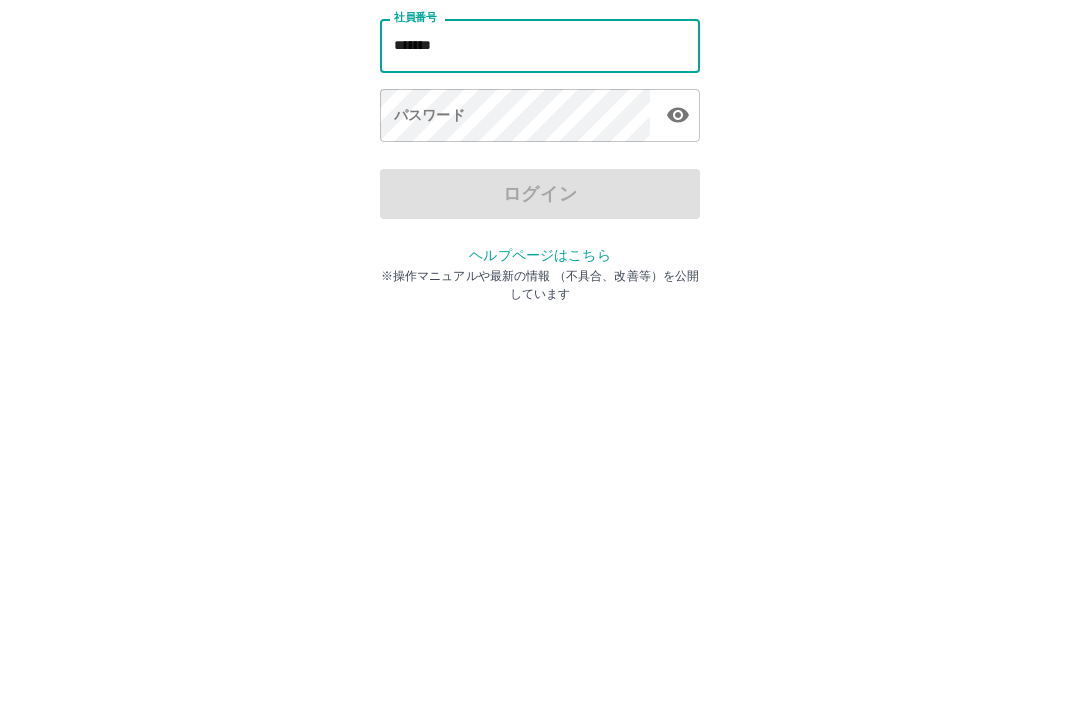 type on "*******" 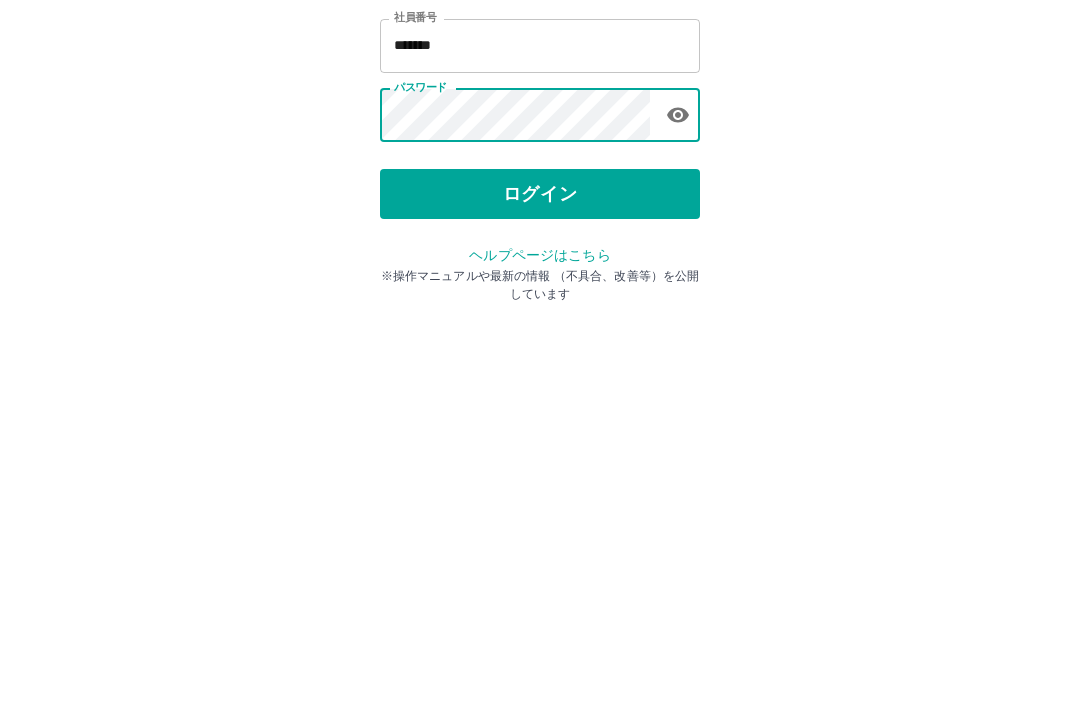 click on "ログイン" at bounding box center [540, 371] 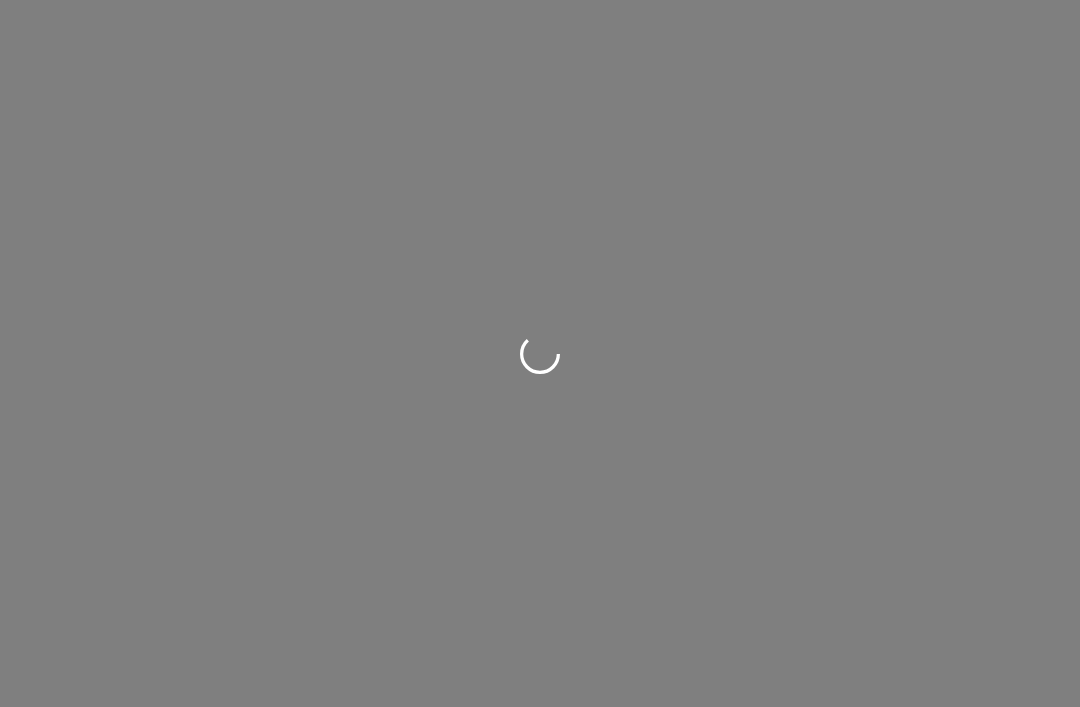 scroll, scrollTop: 0, scrollLeft: 0, axis: both 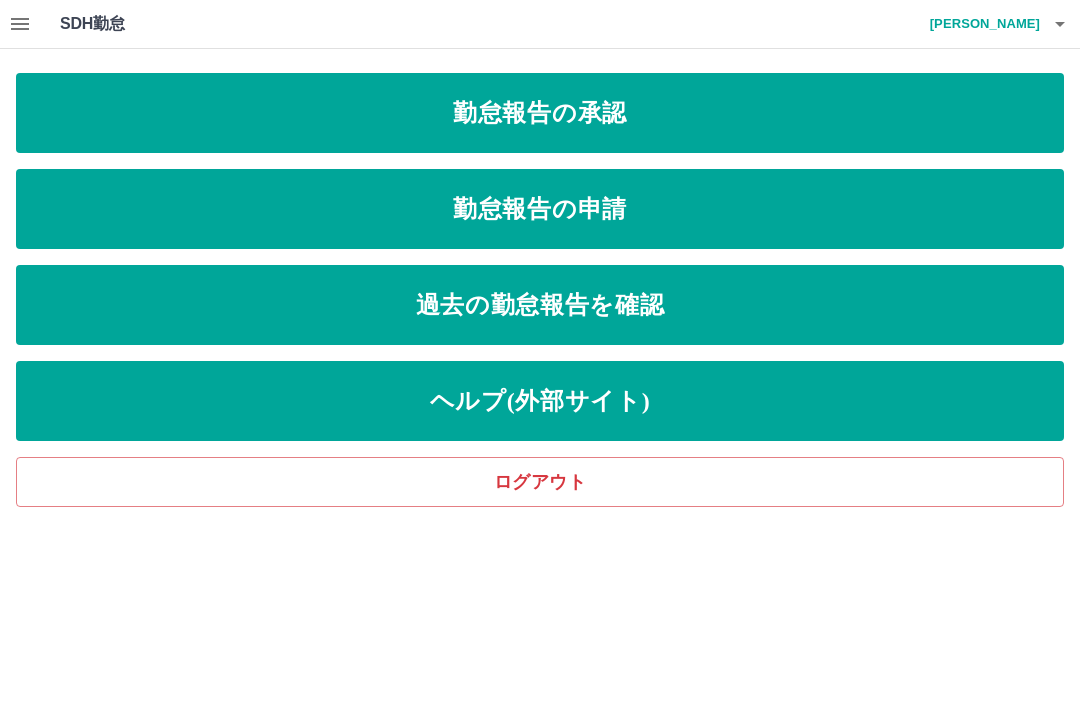 click on "勤怠報告の承認" at bounding box center (540, 113) 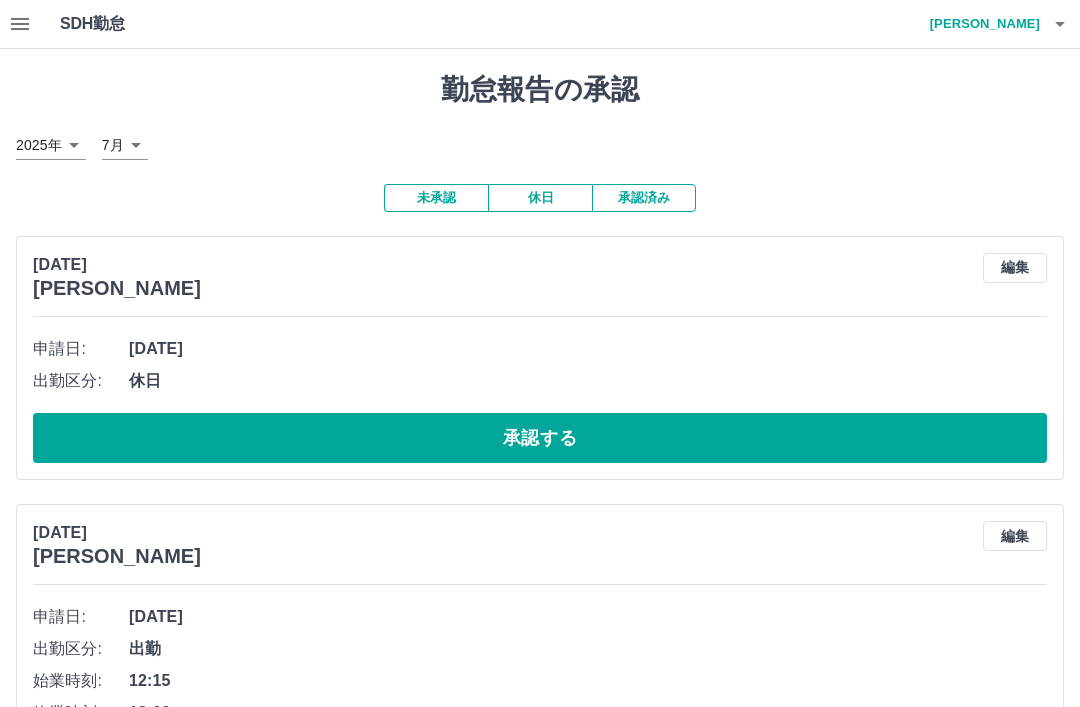 click on "承認する" at bounding box center (540, 438) 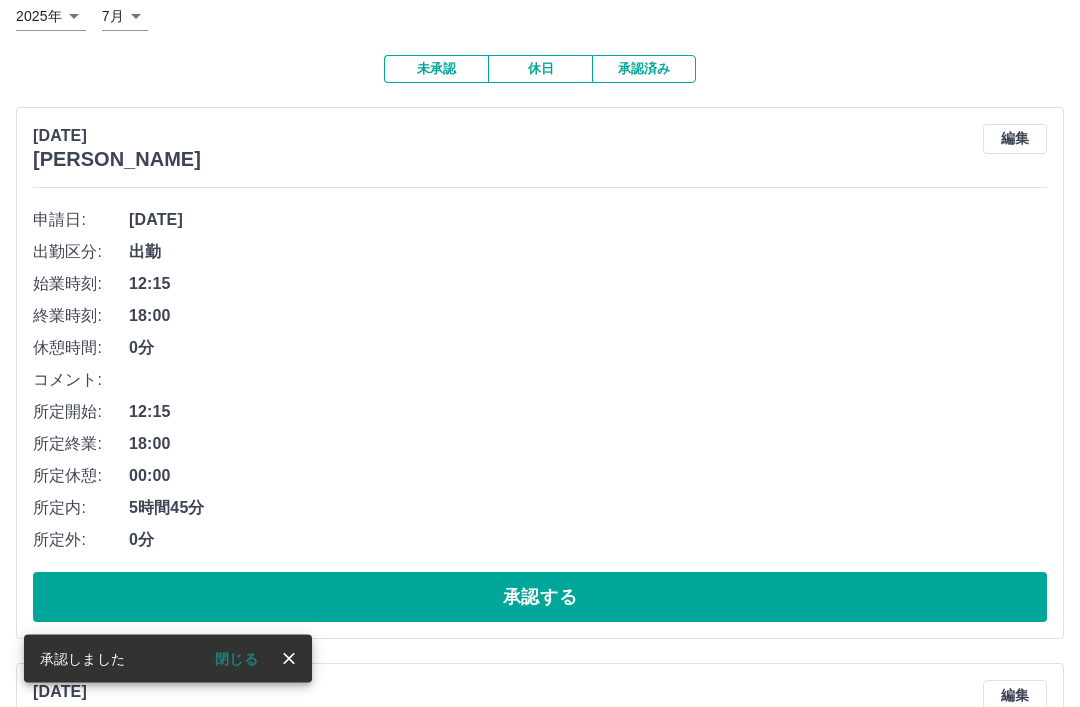 scroll, scrollTop: 134, scrollLeft: 0, axis: vertical 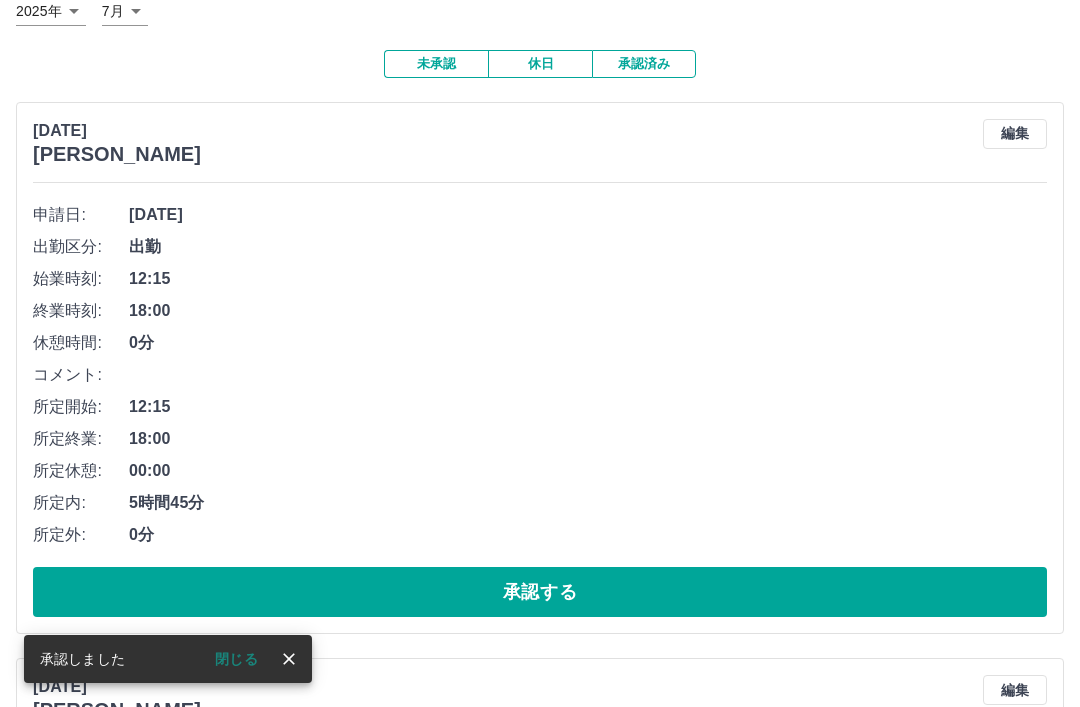 click on "承認する" at bounding box center (540, 592) 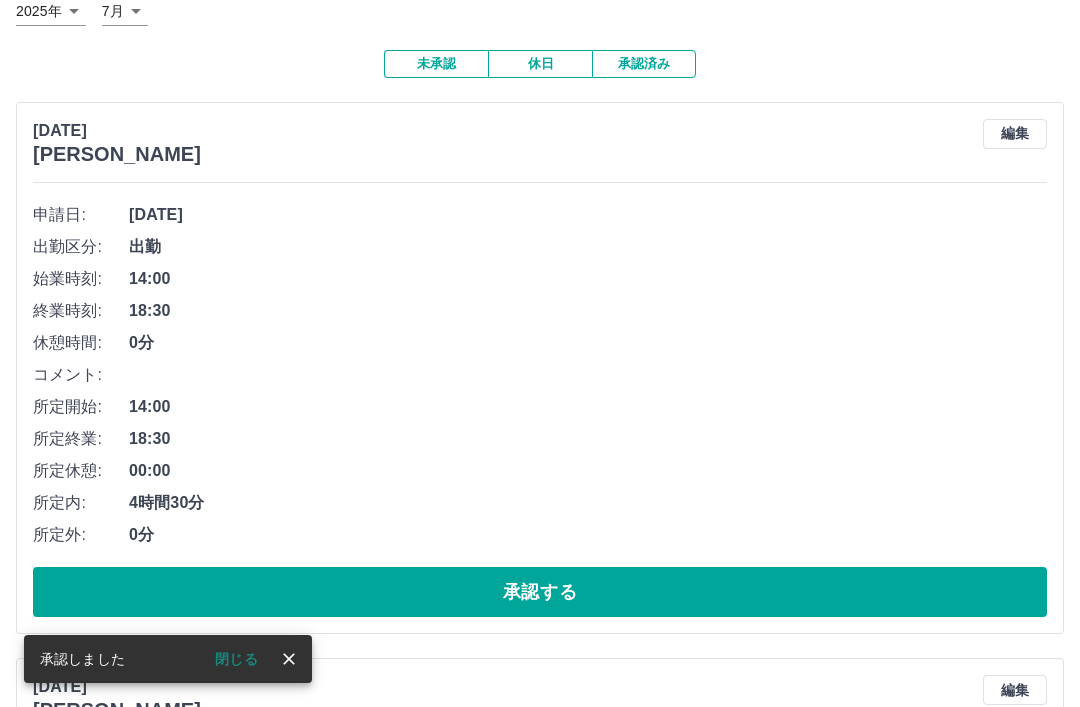 click on "承認する" at bounding box center [540, 592] 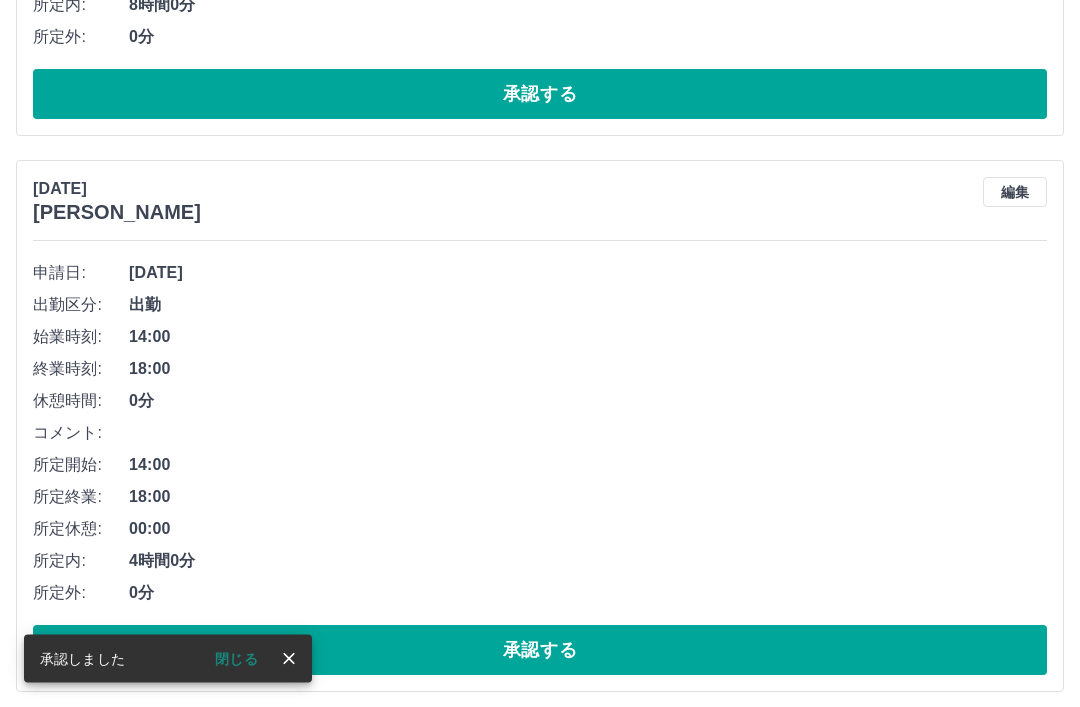 scroll, scrollTop: 632, scrollLeft: 0, axis: vertical 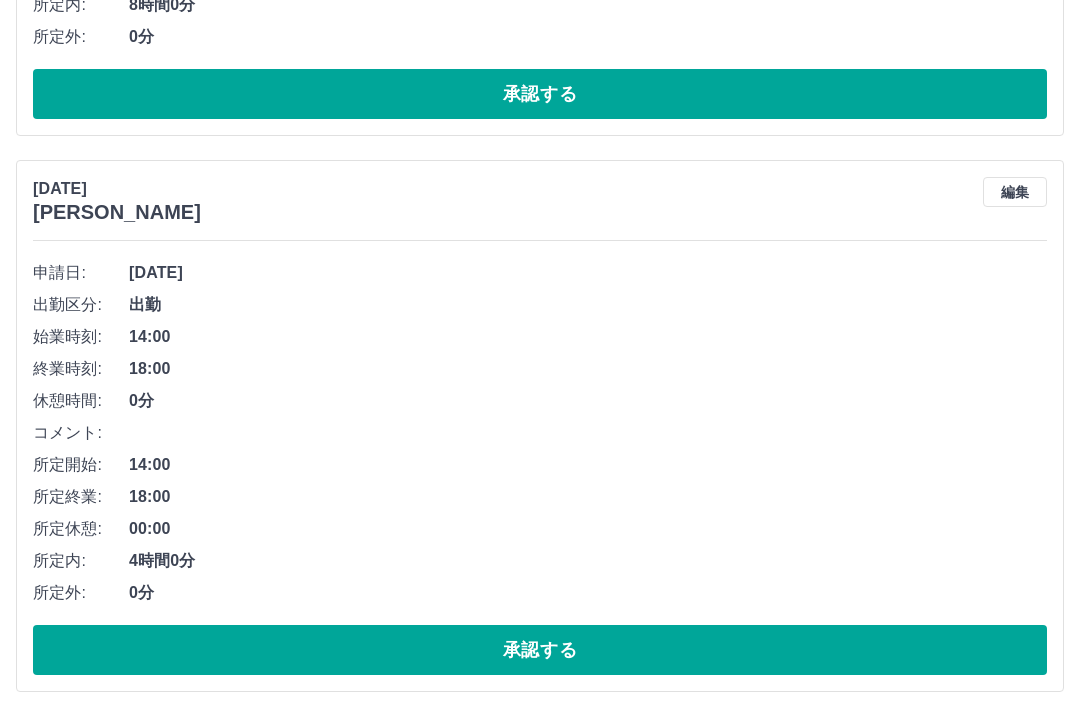 click on "承認する" at bounding box center [540, 650] 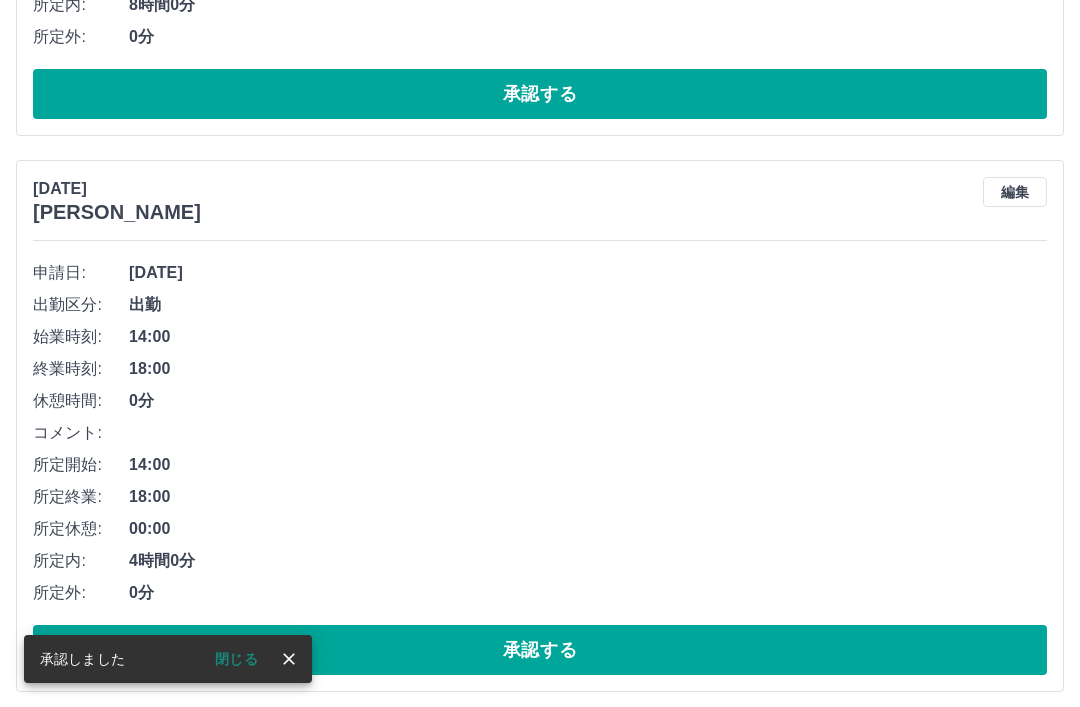 click on "承認する" at bounding box center (540, 650) 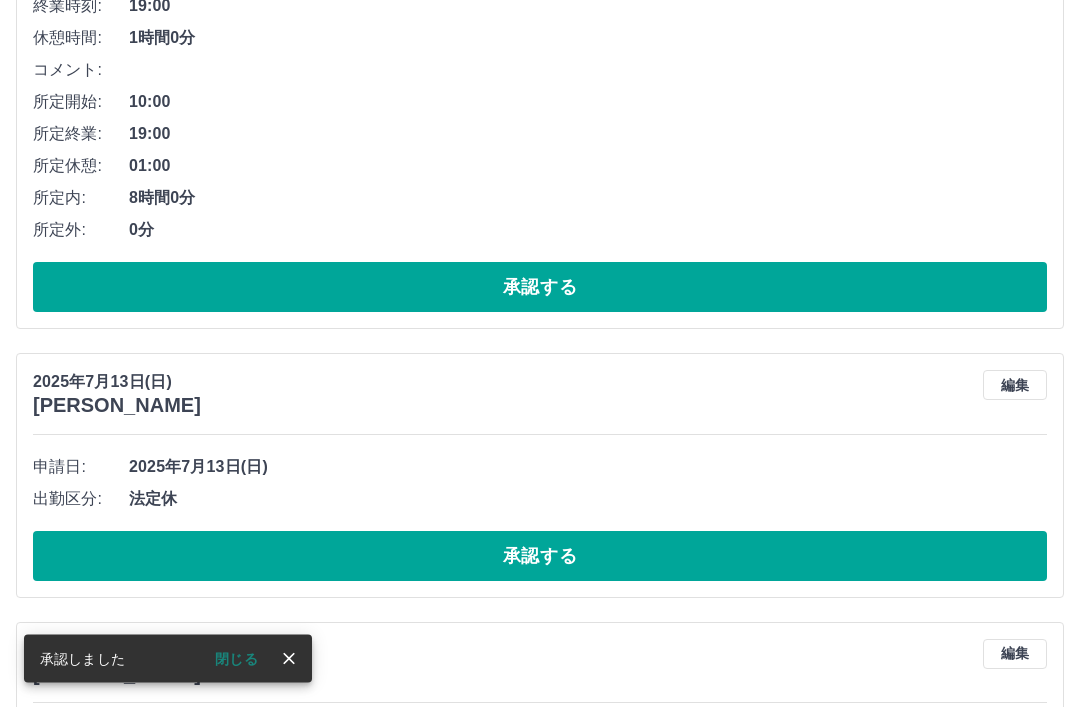 scroll, scrollTop: 1000, scrollLeft: 0, axis: vertical 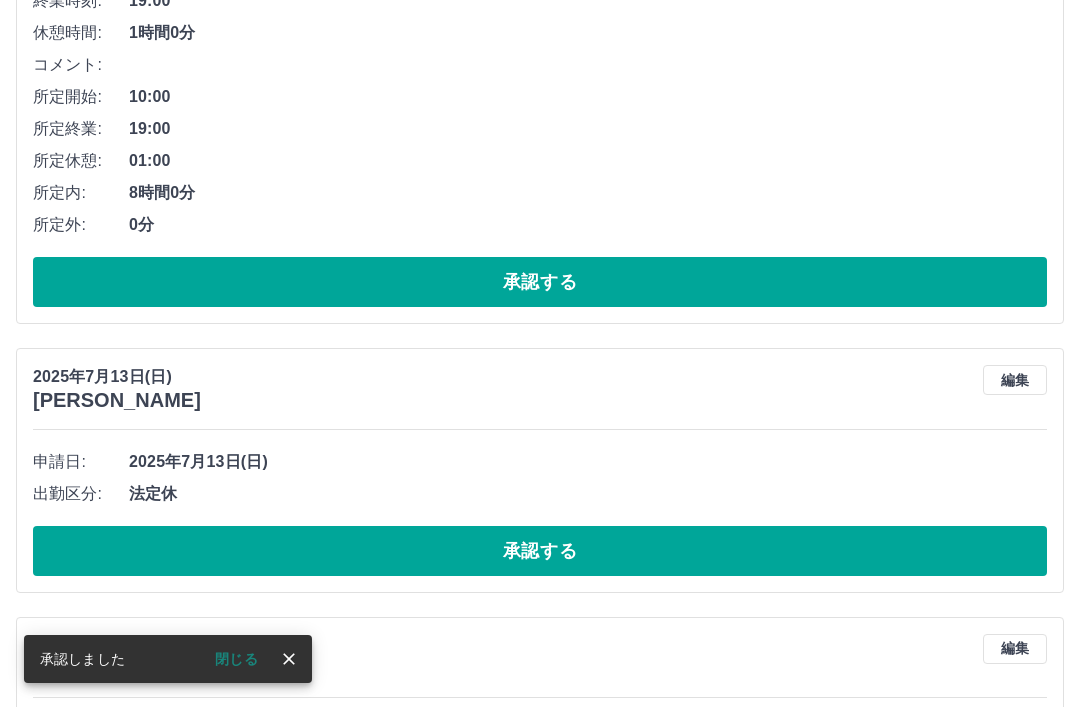 click on "承認する" at bounding box center [540, 551] 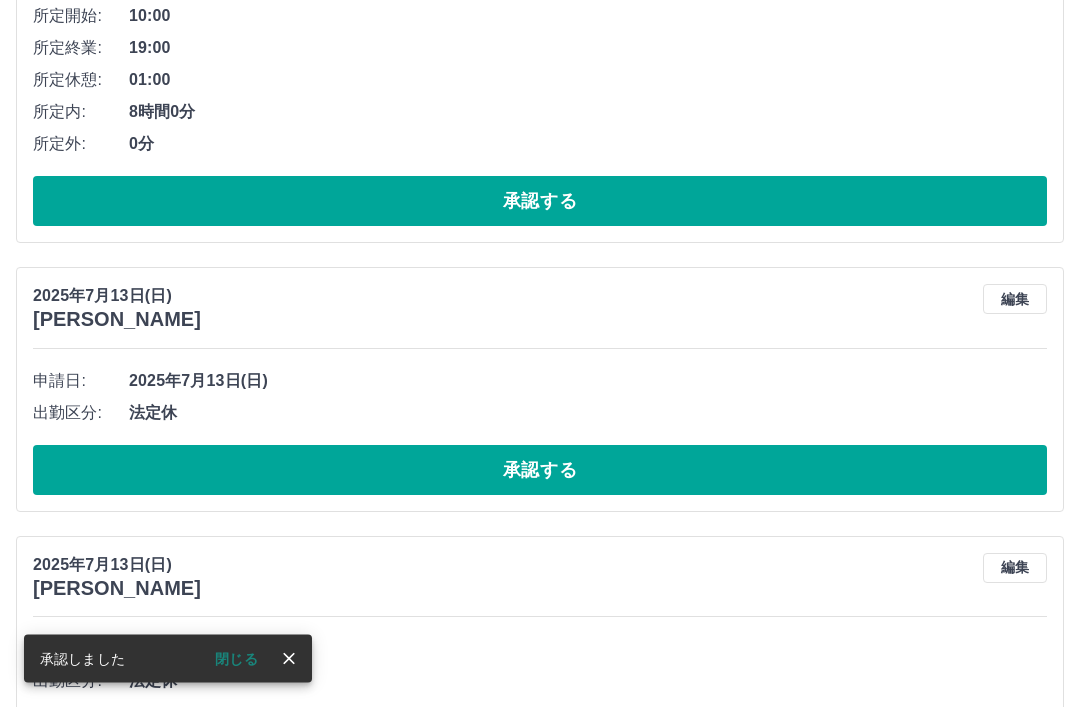 scroll, scrollTop: 1081, scrollLeft: 0, axis: vertical 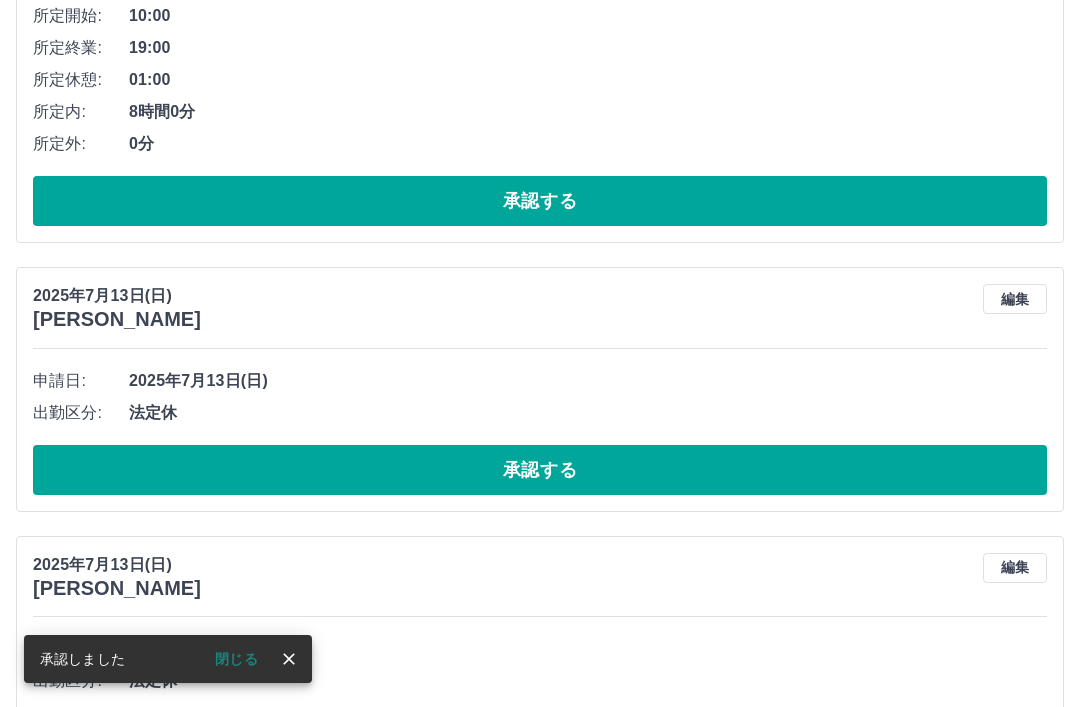 click on "承認する" at bounding box center (540, 470) 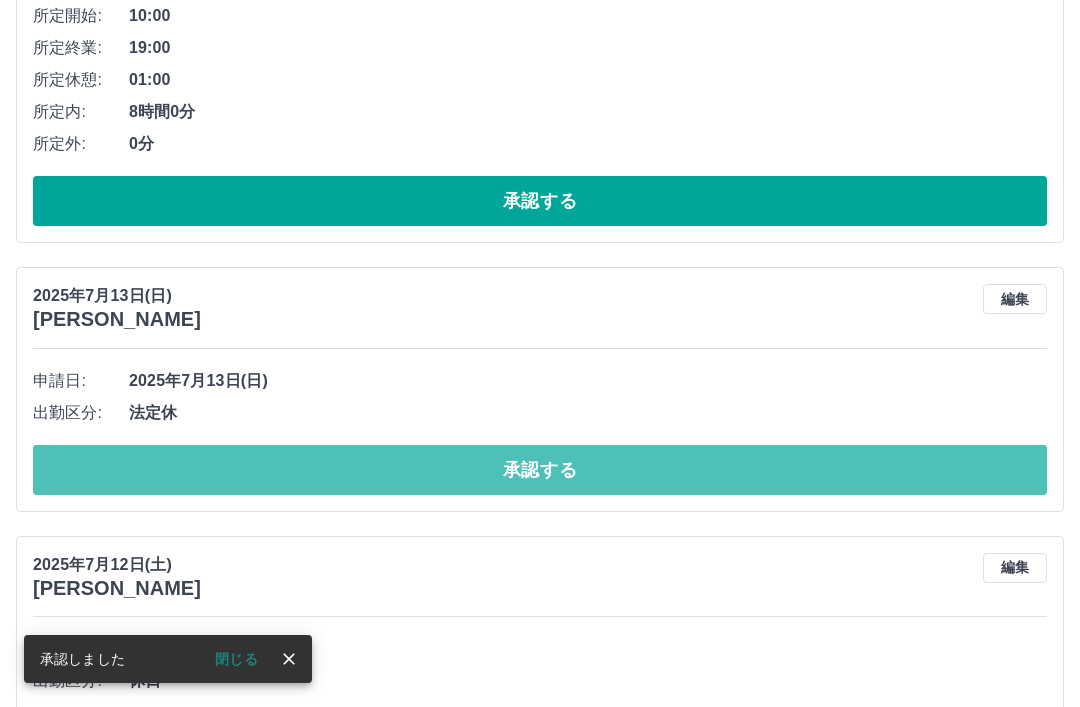 click on "承認する" at bounding box center (540, 470) 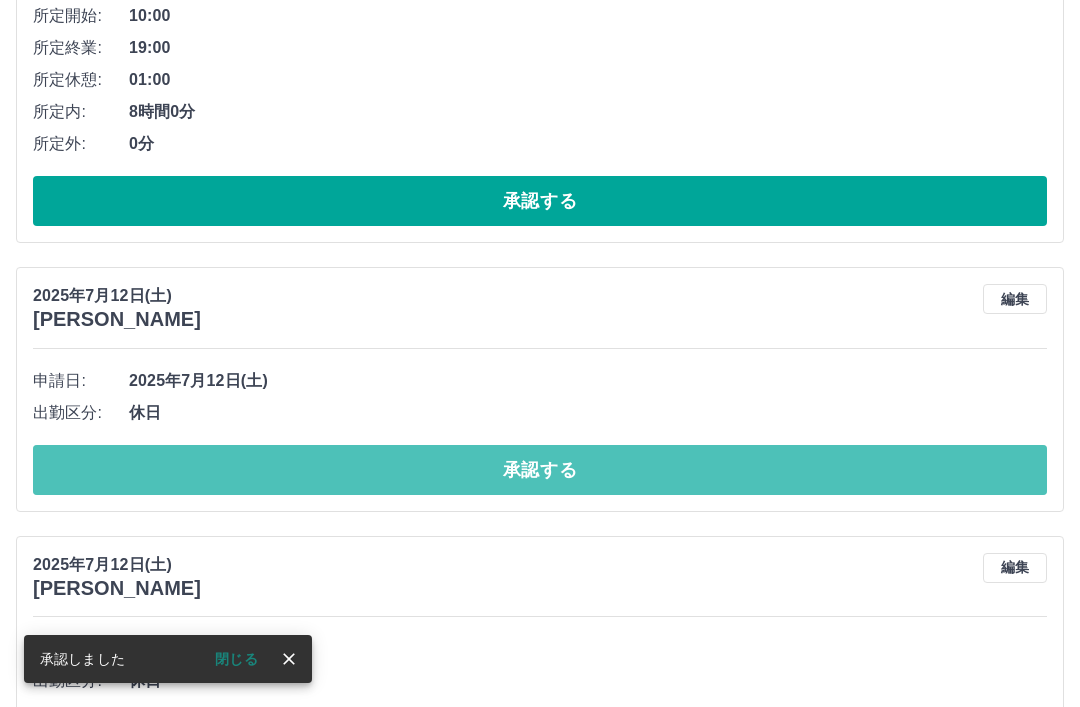 click on "承認する" at bounding box center (540, 470) 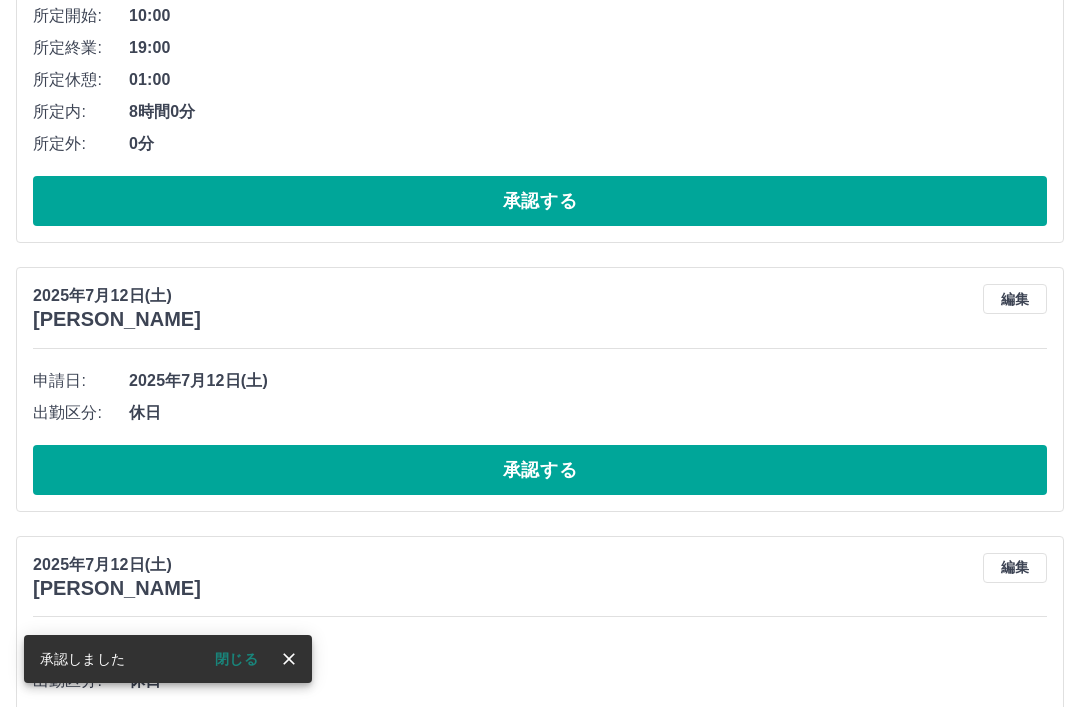 click on "承認する" at bounding box center [540, 470] 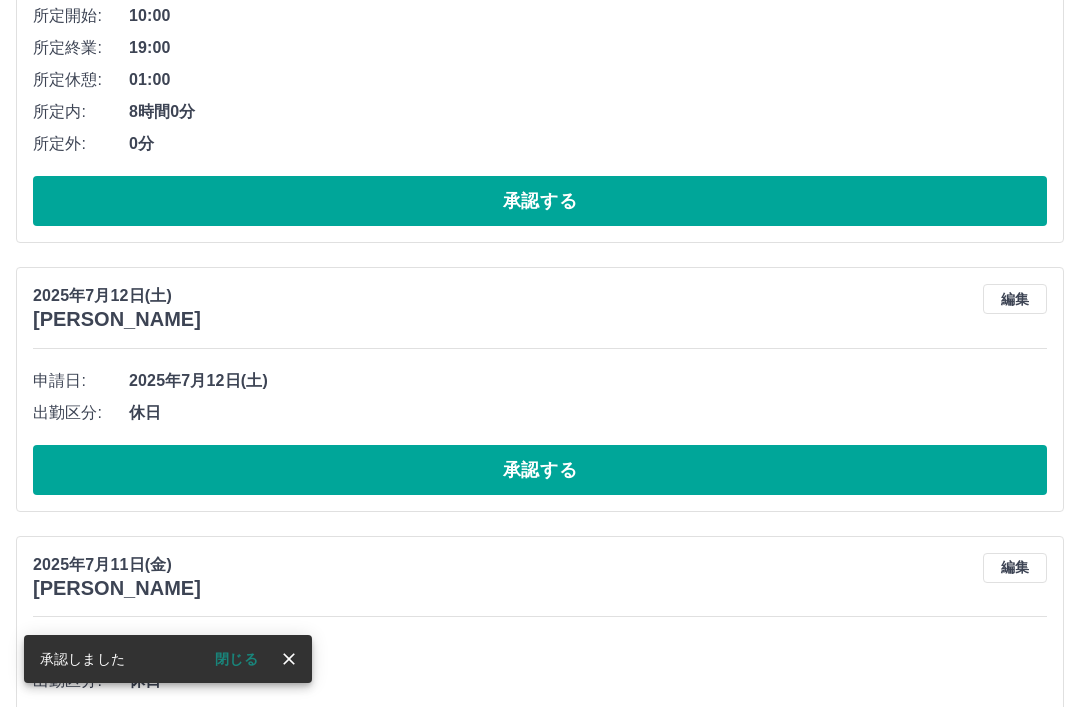click on "承認する" at bounding box center [540, 470] 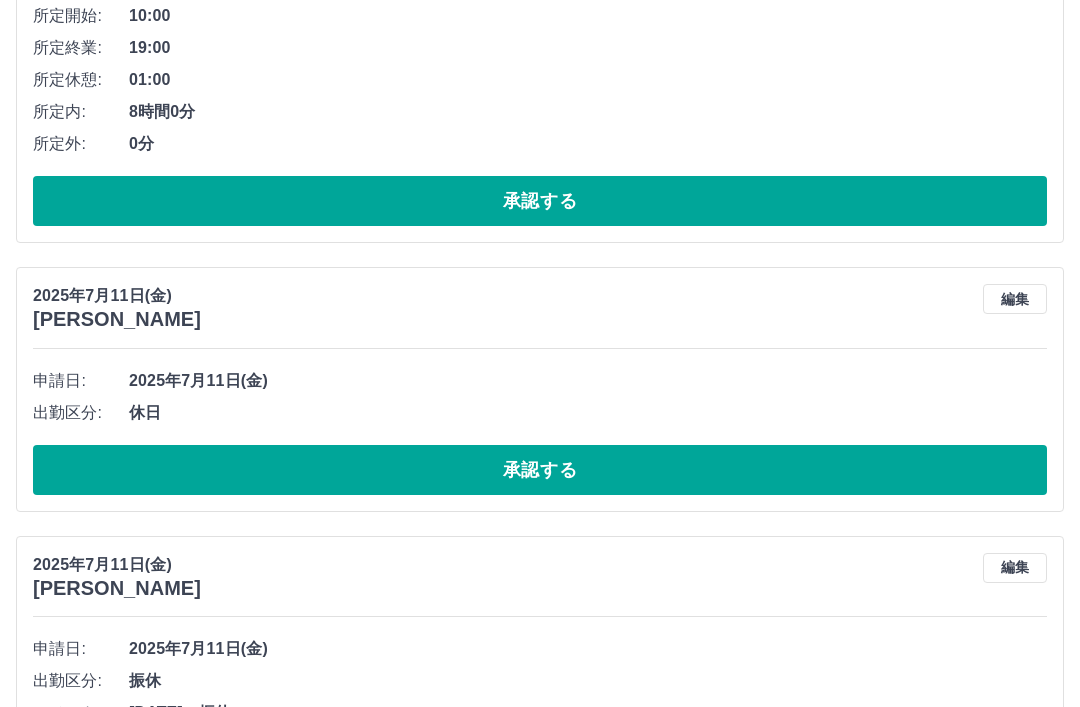 click on "承認する" at bounding box center [540, 470] 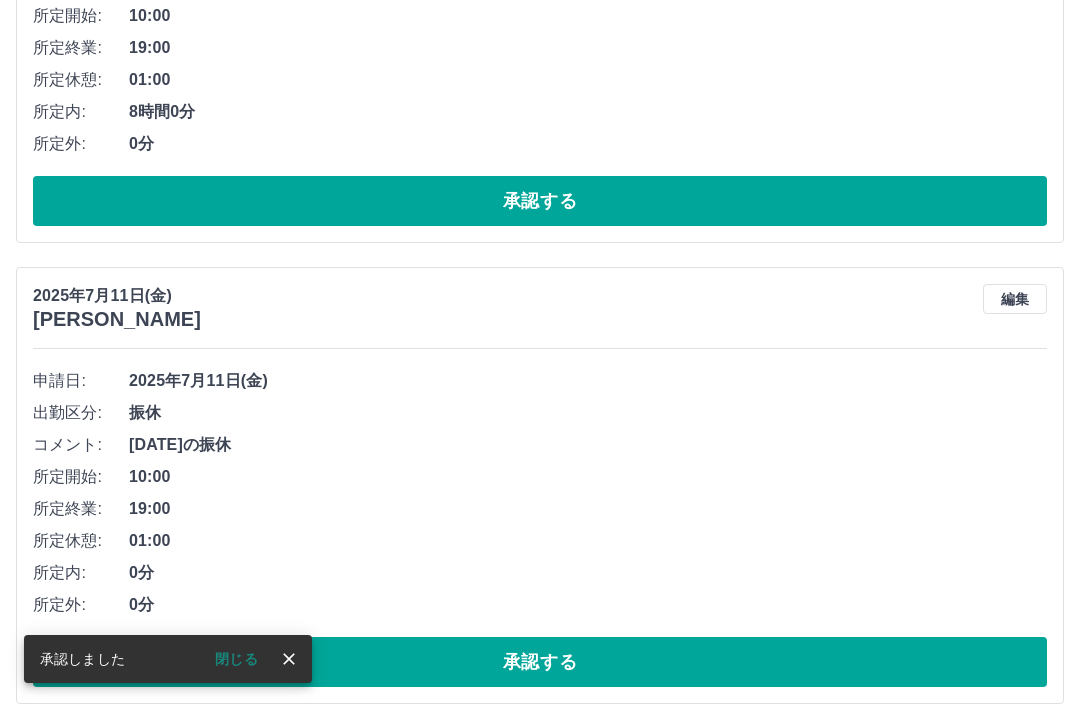 click on "承認する" at bounding box center [540, 662] 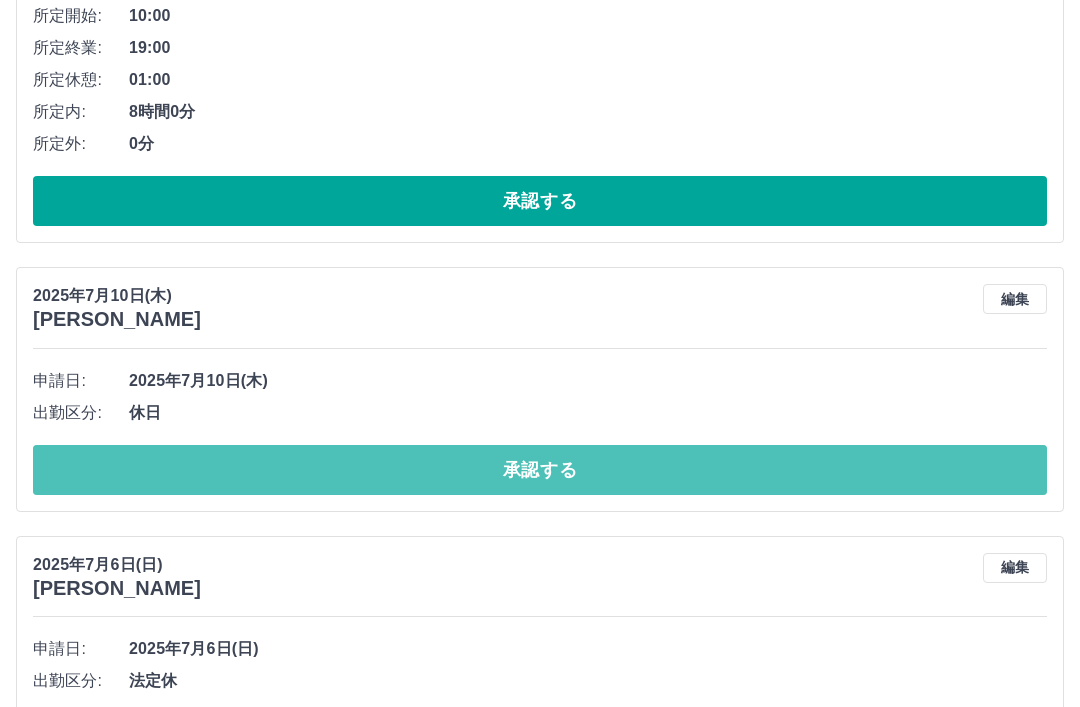 click on "承認する" at bounding box center [540, 470] 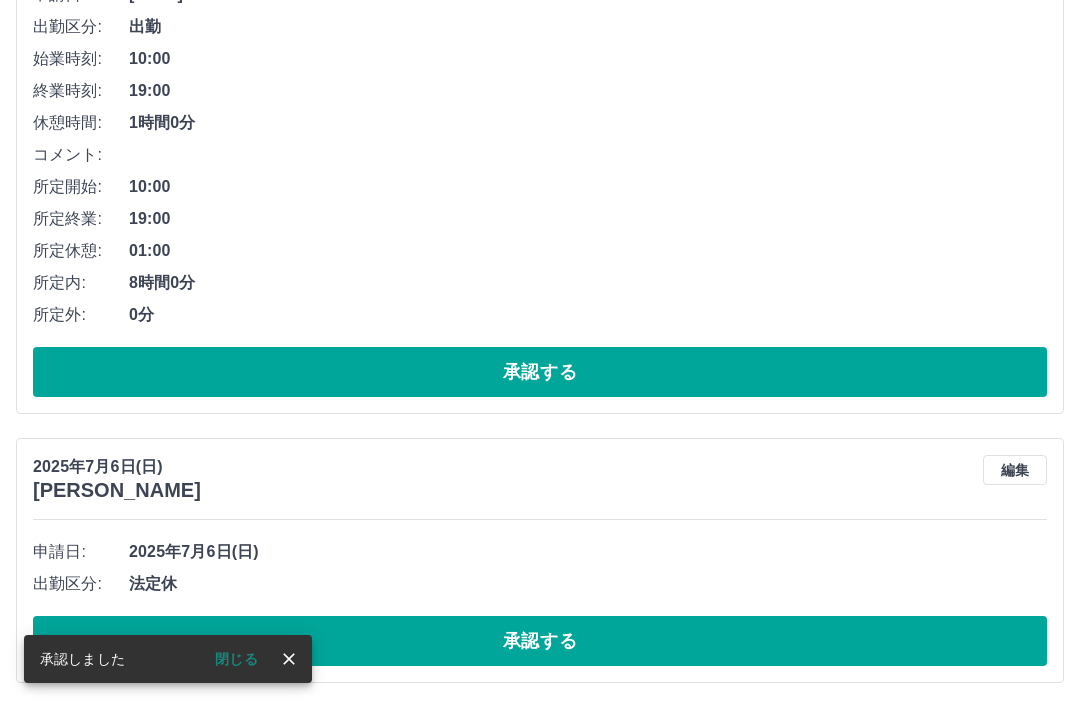 scroll, scrollTop: 842, scrollLeft: 0, axis: vertical 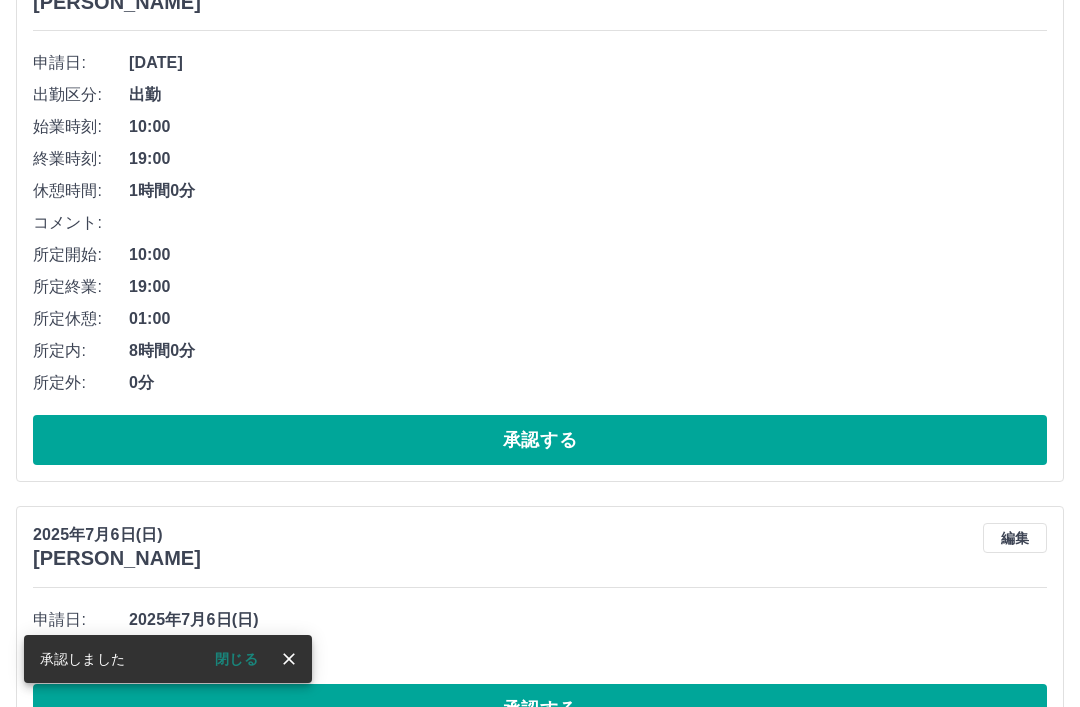 click on "承認する" at bounding box center (540, 709) 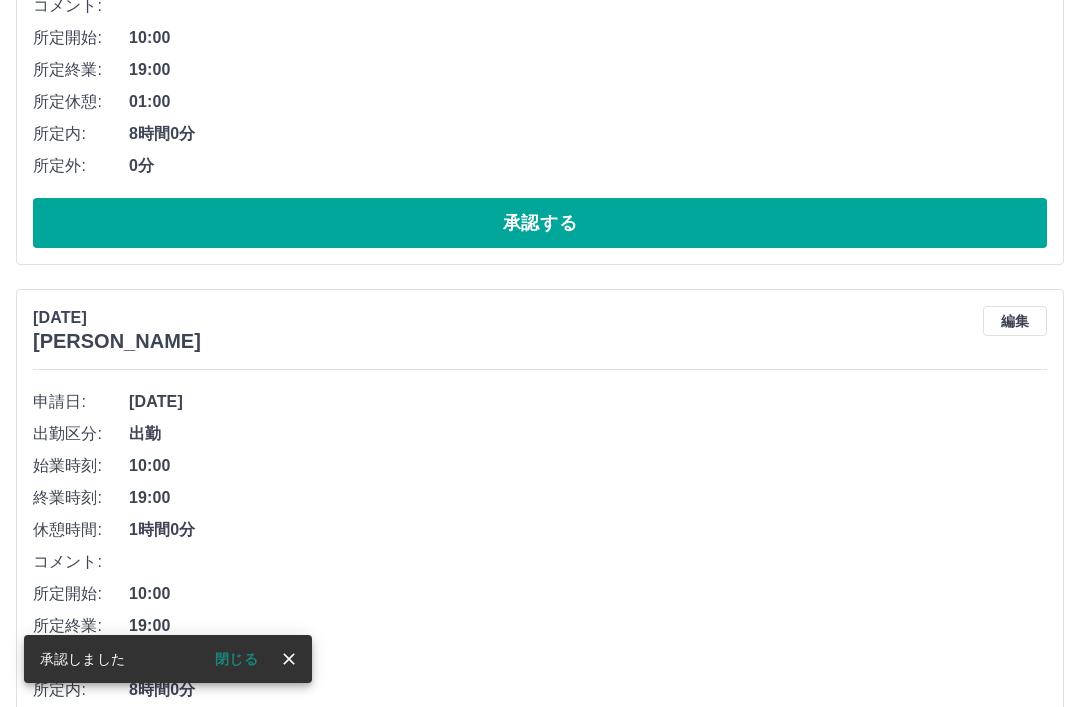 scroll, scrollTop: 574, scrollLeft: 0, axis: vertical 